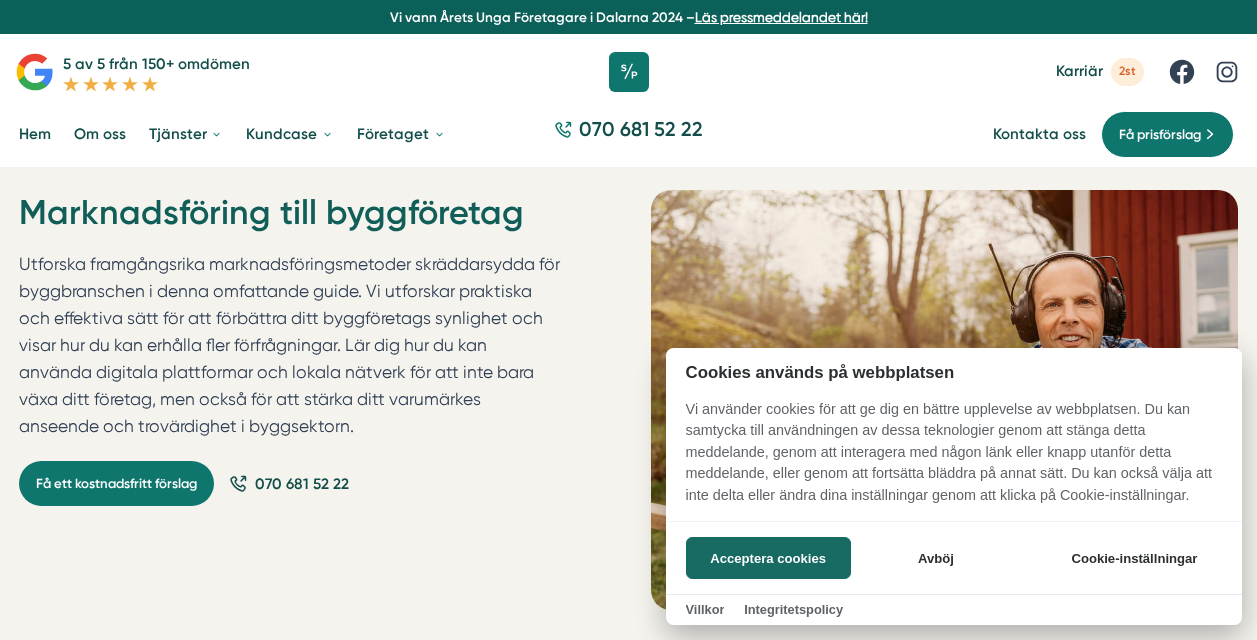 scroll, scrollTop: 0, scrollLeft: 0, axis: both 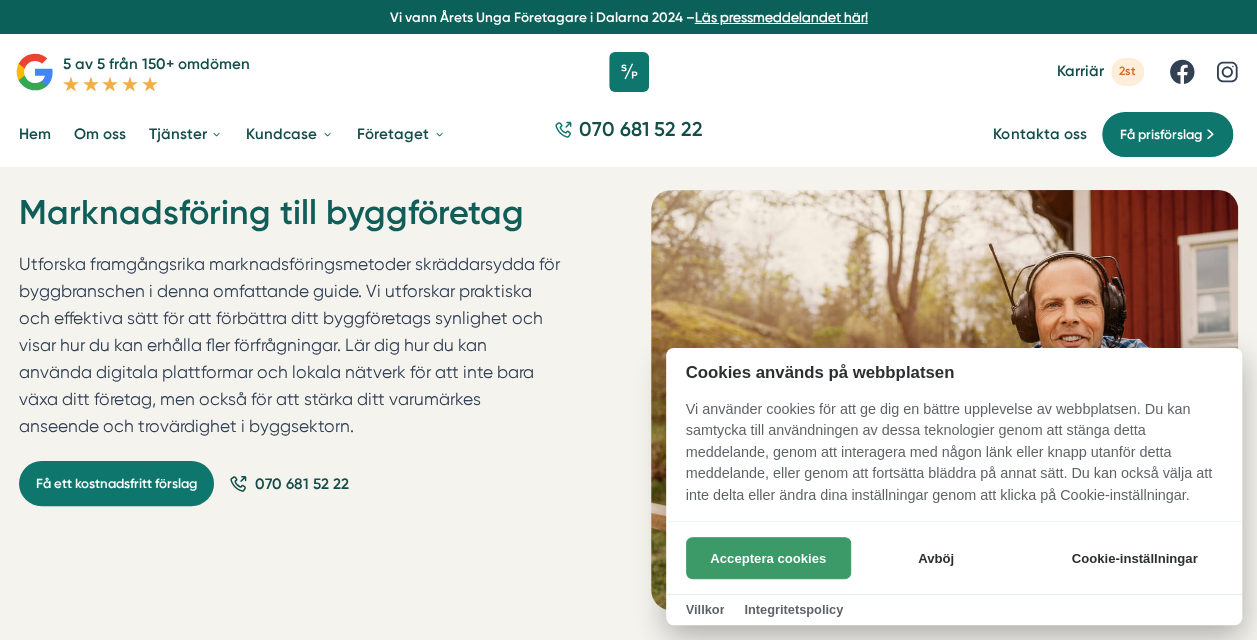 click on "Acceptera cookies" at bounding box center [768, 558] 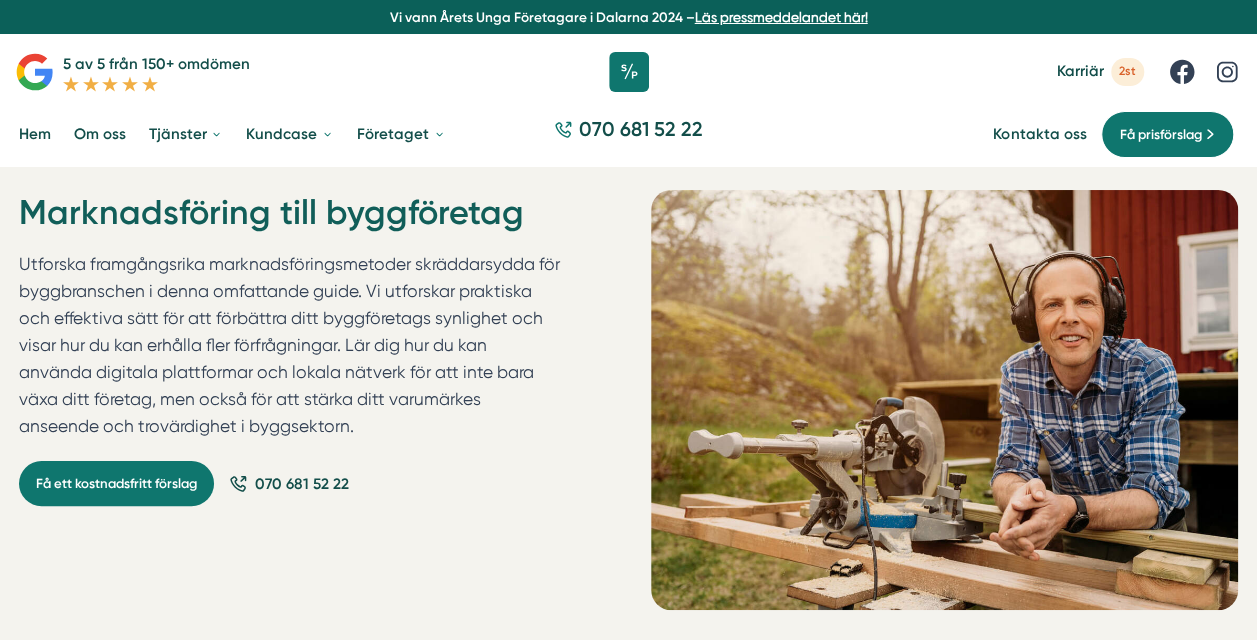 click on "Utforska framgångsrika marknadsföringsmetoder skräddarsydda för byggbranschen i denna omfattande guide. Vi utforskar praktiska och effektiva sätt för att förbättra ditt byggföretags synlighet och visar hur du kan erhålla fler förfrågningar. Lär dig hur du kan använda digitala plattformar och lokala nätverk för att inte bara växa ditt företag, men också för att stärka ditt varumärkes anseende och trovärdighet i byggsektorn." at bounding box center [289, 350] 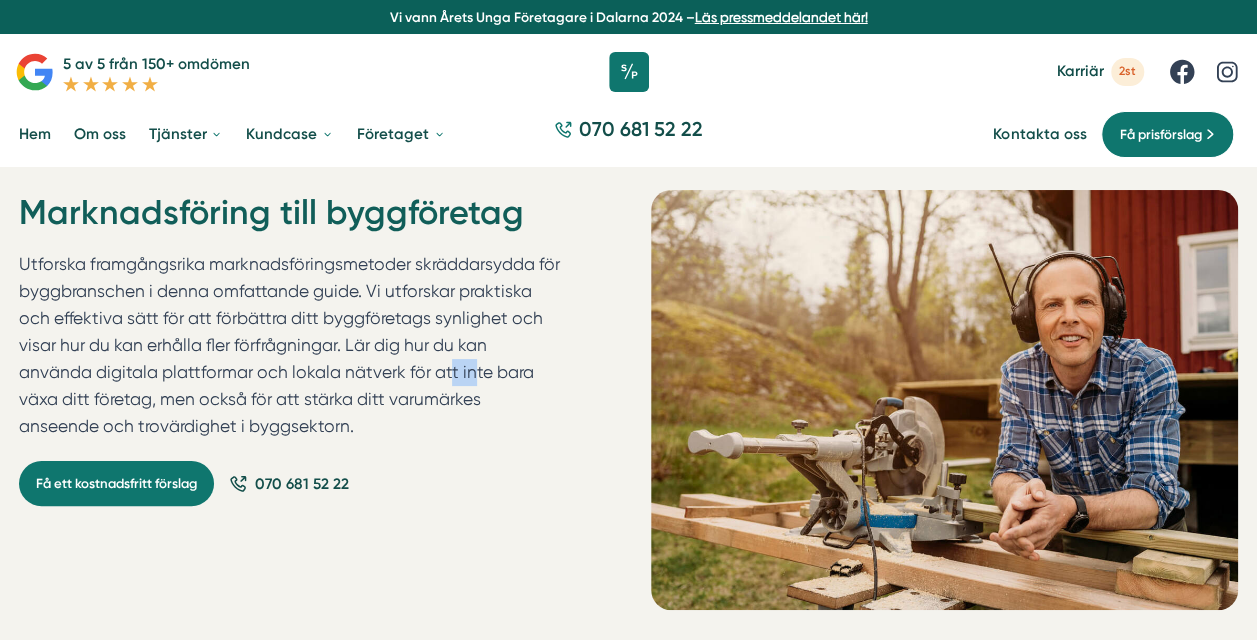 click on "Utforska framgångsrika marknadsföringsmetoder skräddarsydda för byggbranschen i denna omfattande guide. Vi utforskar praktiska och effektiva sätt för att förbättra ditt byggföretags synlighet och visar hur du kan erhålla fler förfrågningar. Lär dig hur du kan använda digitala plattformar och lokala nätverk för att inte bara växa ditt företag, men också för att stärka ditt varumärkes anseende och trovärdighet i byggsektorn." at bounding box center [289, 350] 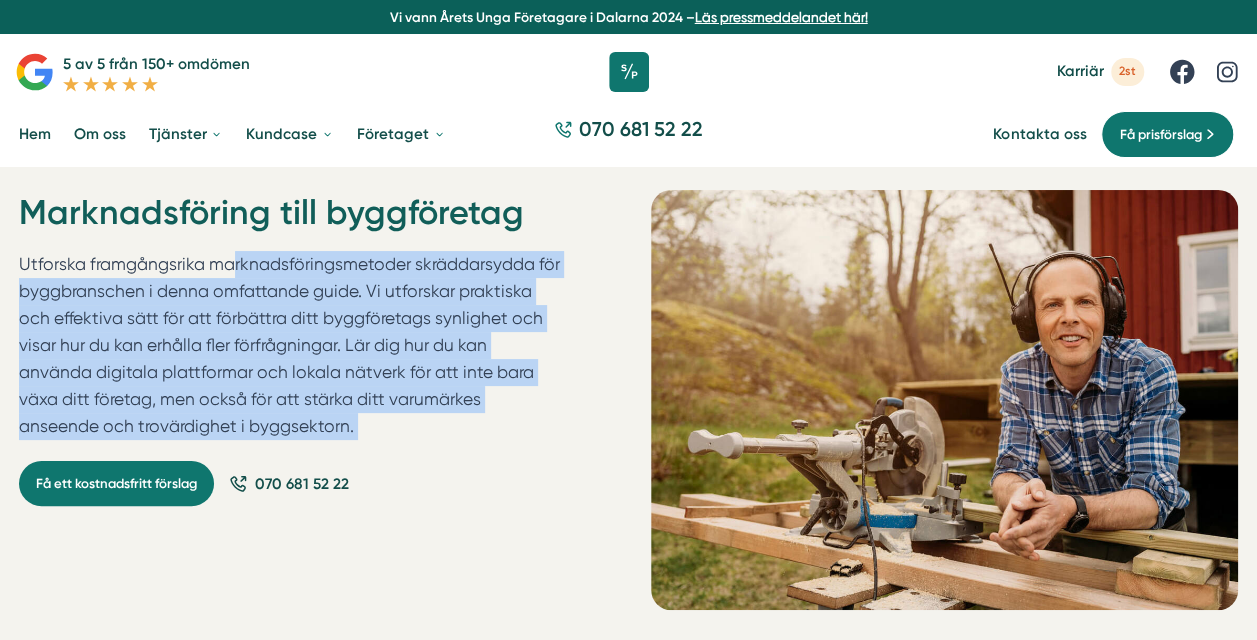 drag, startPoint x: 260, startPoint y: 373, endPoint x: 176, endPoint y: 372, distance: 84.00595 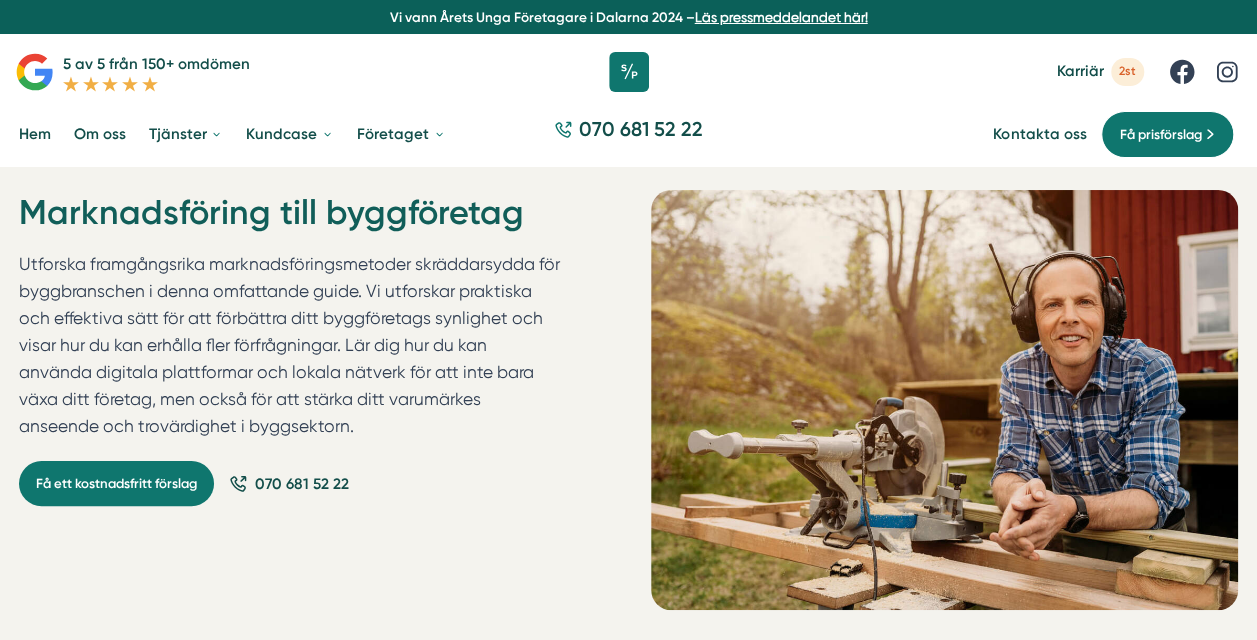 click on "Utforska framgångsrika marknadsföringsmetoder skräddarsydda för byggbranschen i denna omfattande guide. Vi utforskar praktiska och effektiva sätt för att förbättra ditt byggföretags synlighet och visar hur du kan erhålla fler förfrågningar. Lär dig hur du kan använda digitala plattformar och lokala nätverk för att inte bara växa ditt företag, men också för att stärka ditt varumärkes anseende och trovärdighet i byggsektorn." at bounding box center (289, 350) 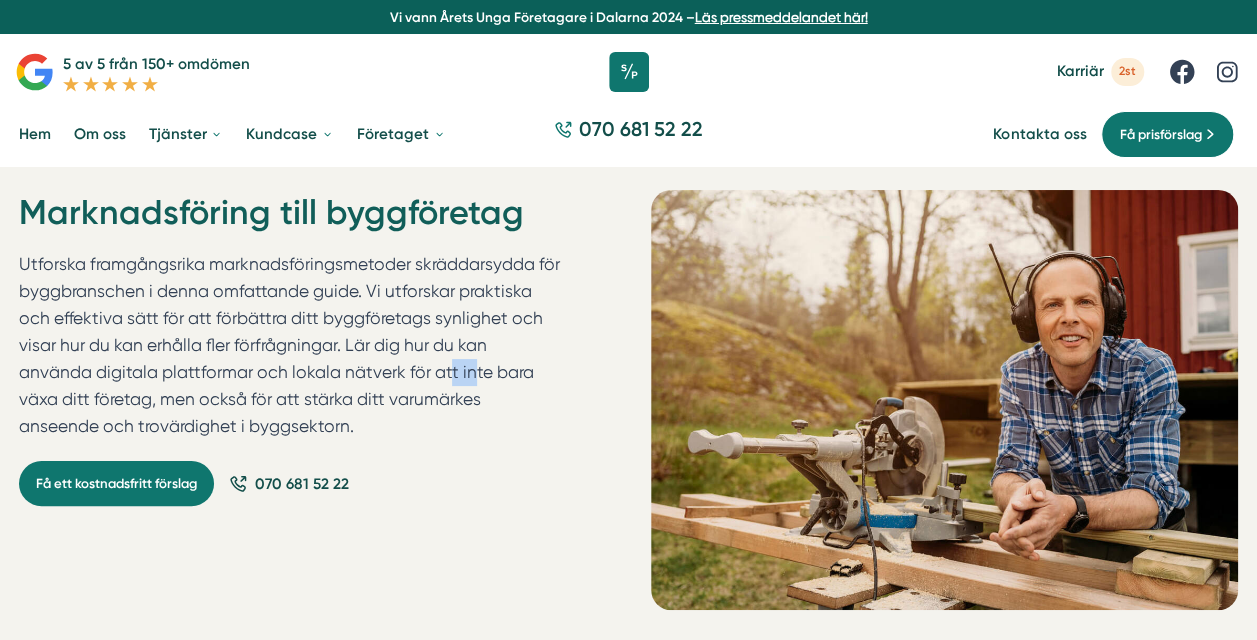 click on "Utforska framgångsrika marknadsföringsmetoder skräddarsydda för byggbranschen i denna omfattande guide. Vi utforskar praktiska och effektiva sätt för att förbättra ditt byggföretags synlighet och visar hur du kan erhålla fler förfrågningar. Lär dig hur du kan använda digitala plattformar och lokala nätverk för att inte bara växa ditt företag, men också för att stärka ditt varumärkes anseende och trovärdighet i byggsektorn." at bounding box center [289, 350] 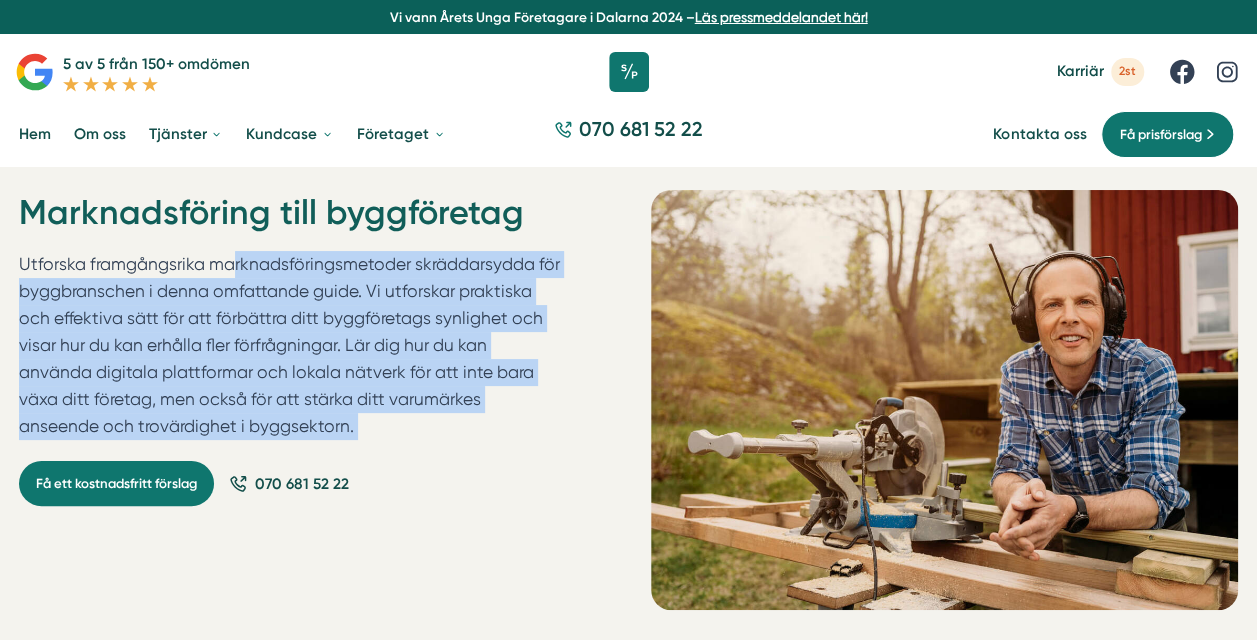 drag, startPoint x: 261, startPoint y: 372, endPoint x: 216, endPoint y: 373, distance: 45.01111 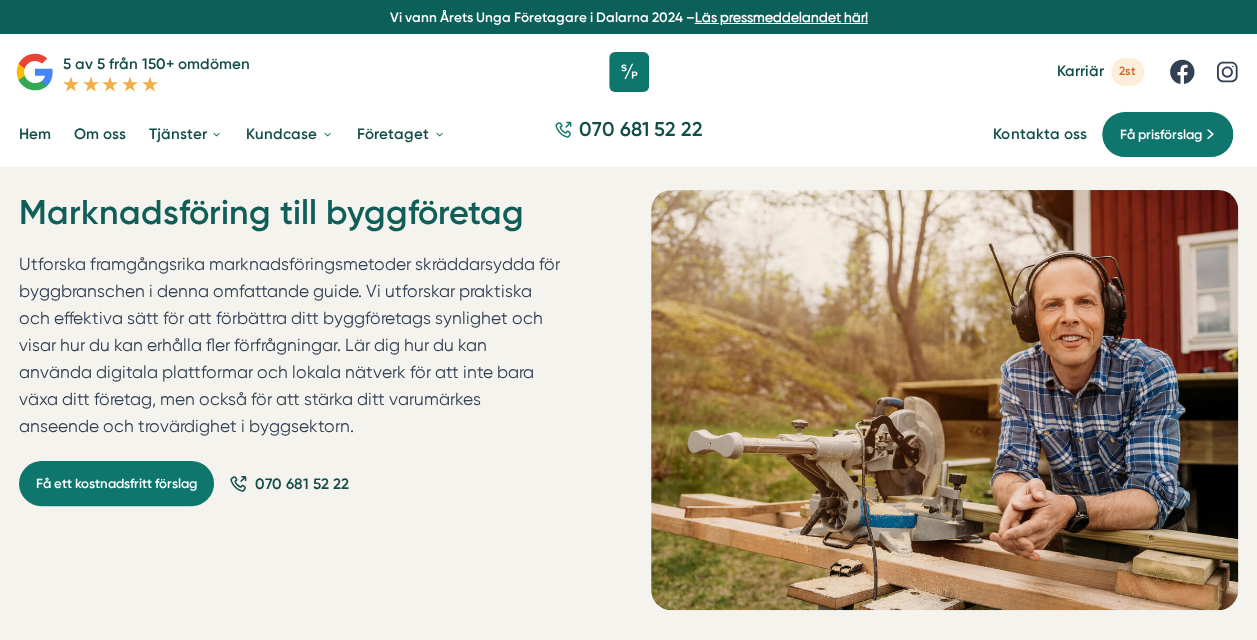click on "Utforska framgångsrika marknadsföringsmetoder skräddarsydda för byggbranschen i denna omfattande guide. Vi utforskar praktiska och effektiva sätt för att förbättra ditt byggföretags synlighet och visar hur du kan erhålla fler förfrågningar. Lär dig hur du kan använda digitala plattformar och lokala nätverk för att inte bara växa ditt företag, men också för att stärka ditt varumärkes anseende och trovärdighet i byggsektorn." at bounding box center [289, 350] 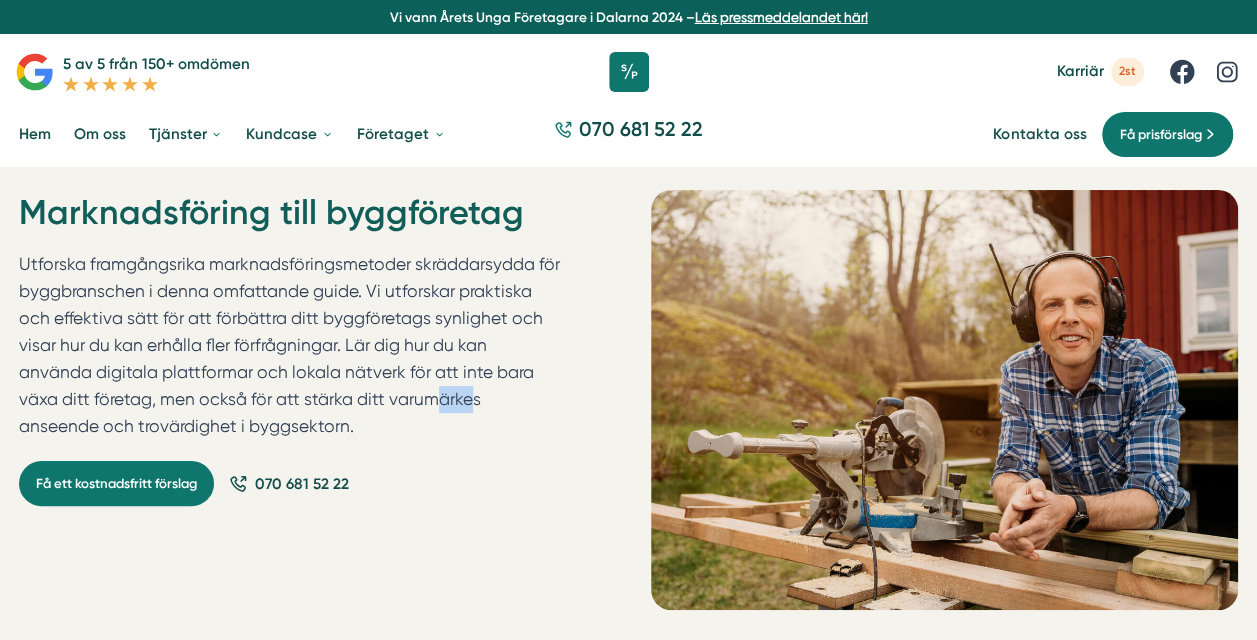 click on "Utforska framgångsrika marknadsföringsmetoder skräddarsydda för byggbranschen i denna omfattande guide. Vi utforskar praktiska och effektiva sätt för att förbättra ditt byggföretags synlighet och visar hur du kan erhålla fler förfrågningar. Lär dig hur du kan använda digitala plattformar och lokala nätverk för att inte bara växa ditt företag, men också för att stärka ditt varumärkes anseende och trovärdighet i byggsektorn." at bounding box center (289, 350) 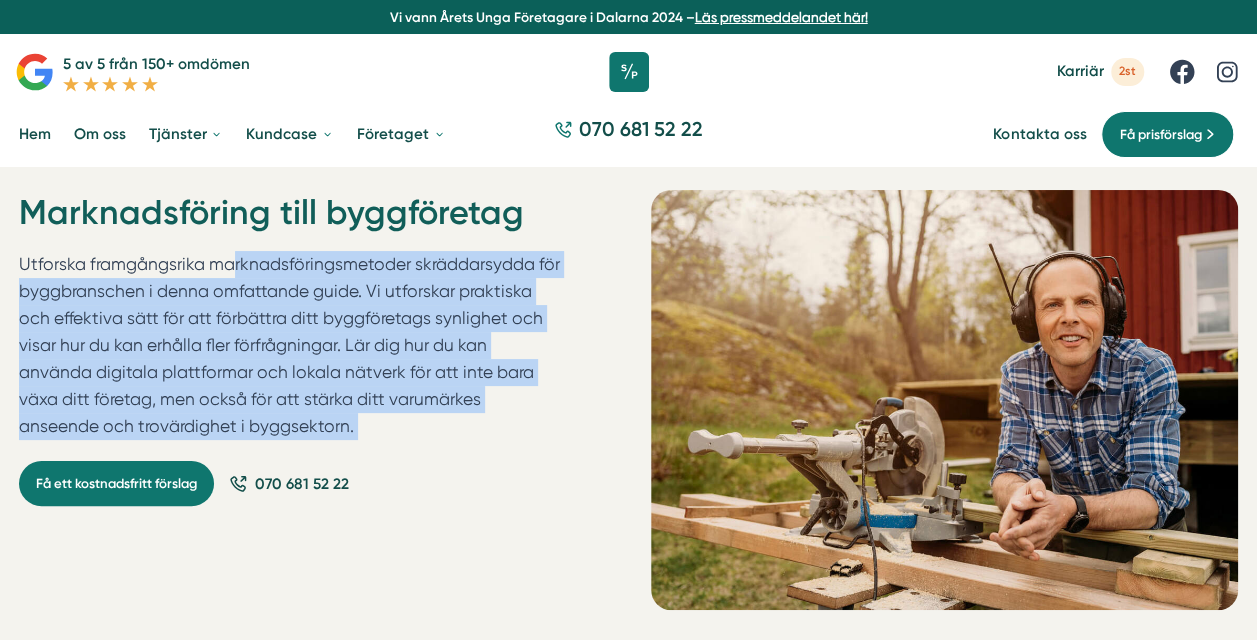 drag, startPoint x: 263, startPoint y: 398, endPoint x: 134, endPoint y: 413, distance: 129.86917 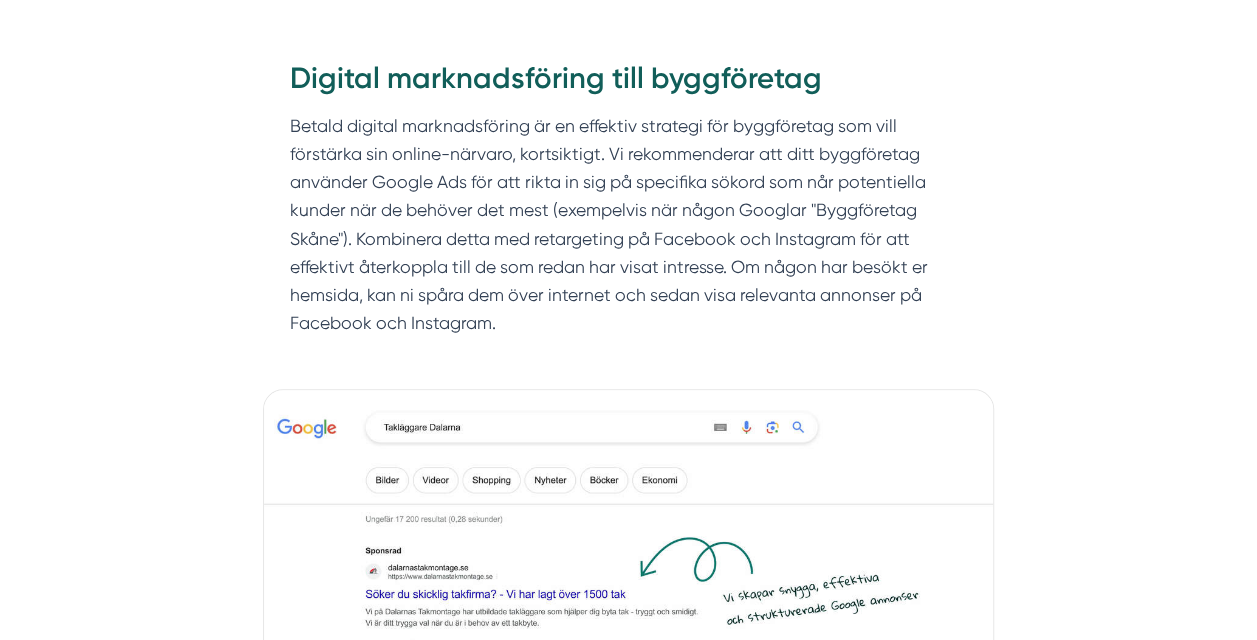 scroll, scrollTop: 876, scrollLeft: 0, axis: vertical 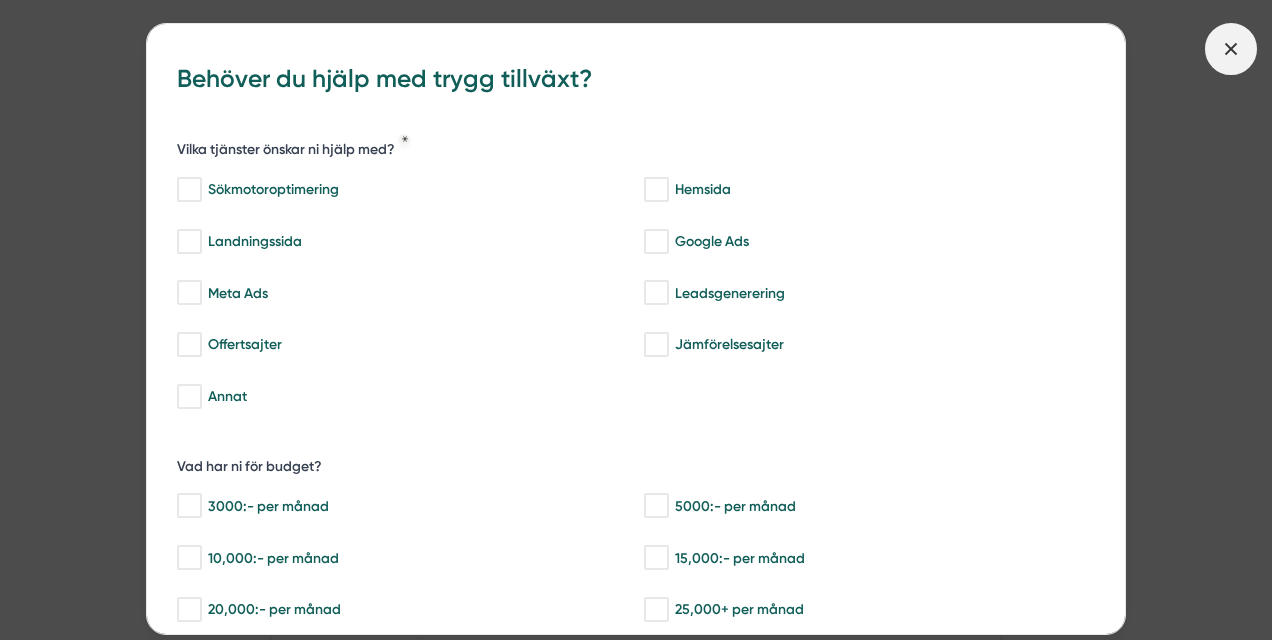 click at bounding box center (1231, 49) 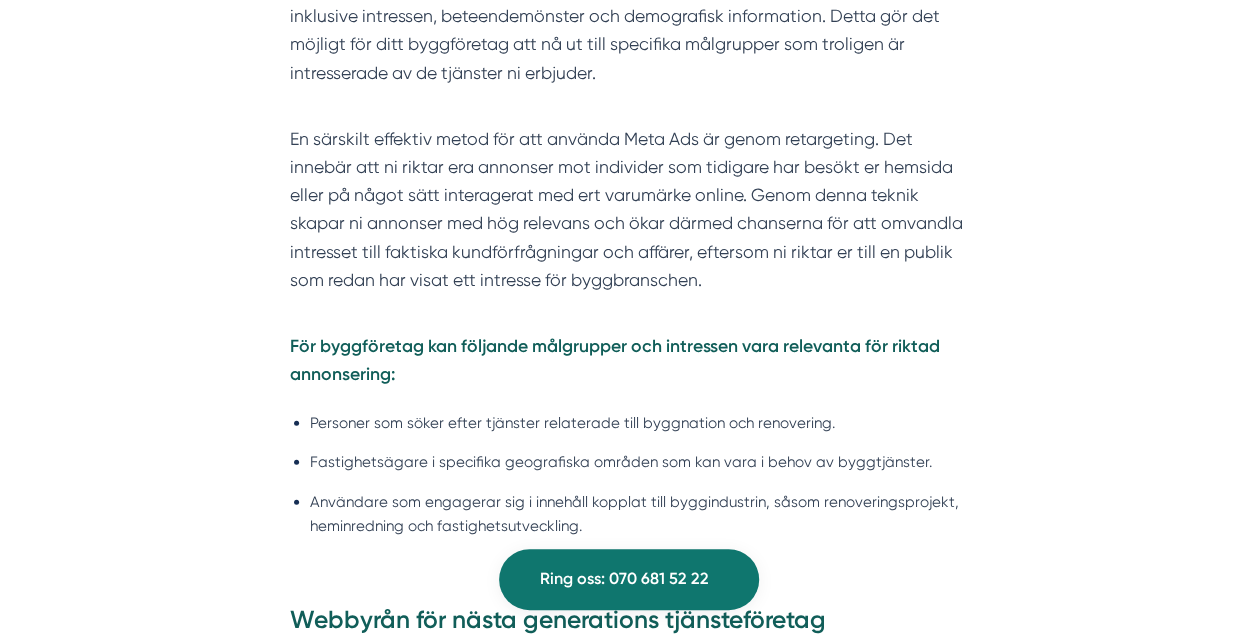 scroll, scrollTop: 2283, scrollLeft: 0, axis: vertical 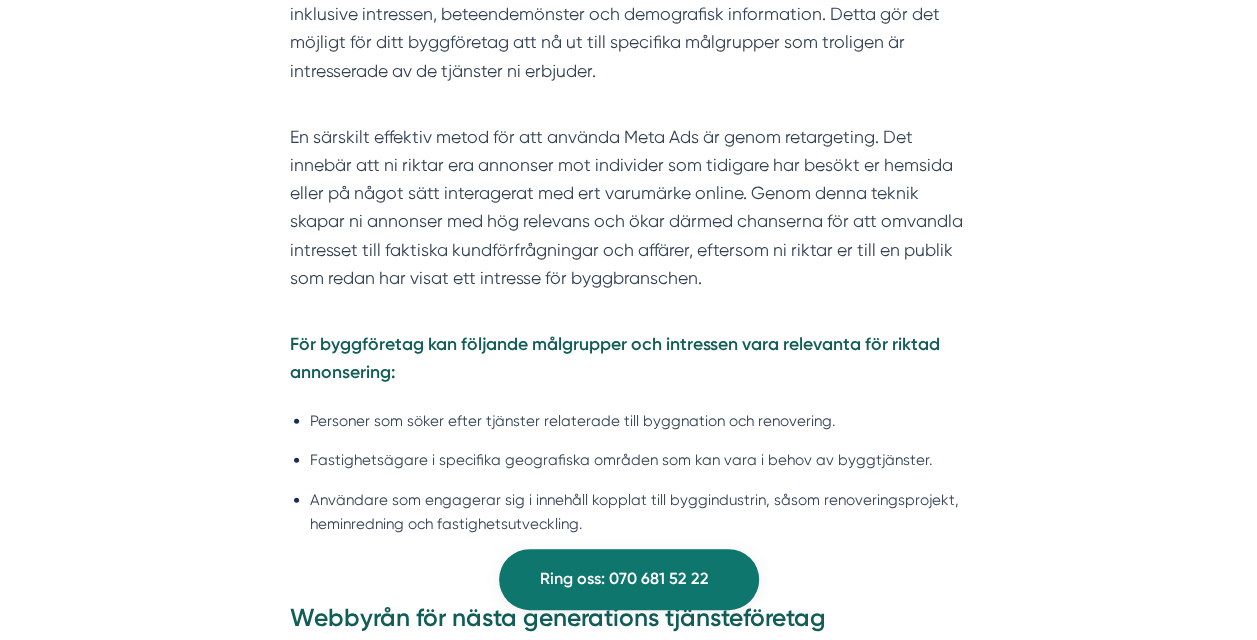 click on "En särskilt effektiv metod för att använda Meta Ads är genom retargeting. Det innebär att ni riktar era annonser mot individer som tidigare har besökt er hemsida eller på något sätt interagerat med ert varumärke online. Genom denna teknik skapar ni annonser med hög relevans och ökar därmed chanserna för att omvandla intresset till faktiska kundförfrågningar och affärer, eftersom ni riktar er till en publik som redan har visat ett intresse för byggbranschen." at bounding box center (628, 208) 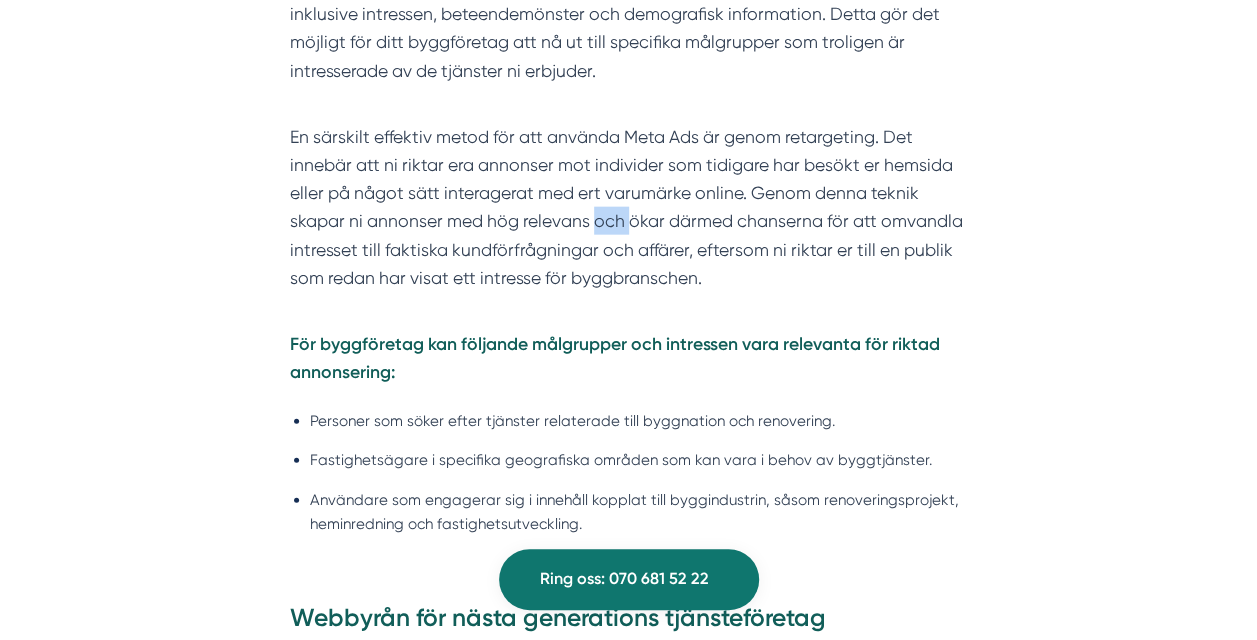click on "En särskilt effektiv metod för att använda Meta Ads är genom retargeting. Det innebär att ni riktar era annonser mot individer som tidigare har besökt er hemsida eller på något sätt interagerat med ert varumärke online. Genom denna teknik skapar ni annonser med hög relevans och ökar därmed chanserna för att omvandla intresset till faktiska kundförfrågningar och affärer, eftersom ni riktar er till en publik som redan har visat ett intresse för byggbranschen." at bounding box center (628, 208) 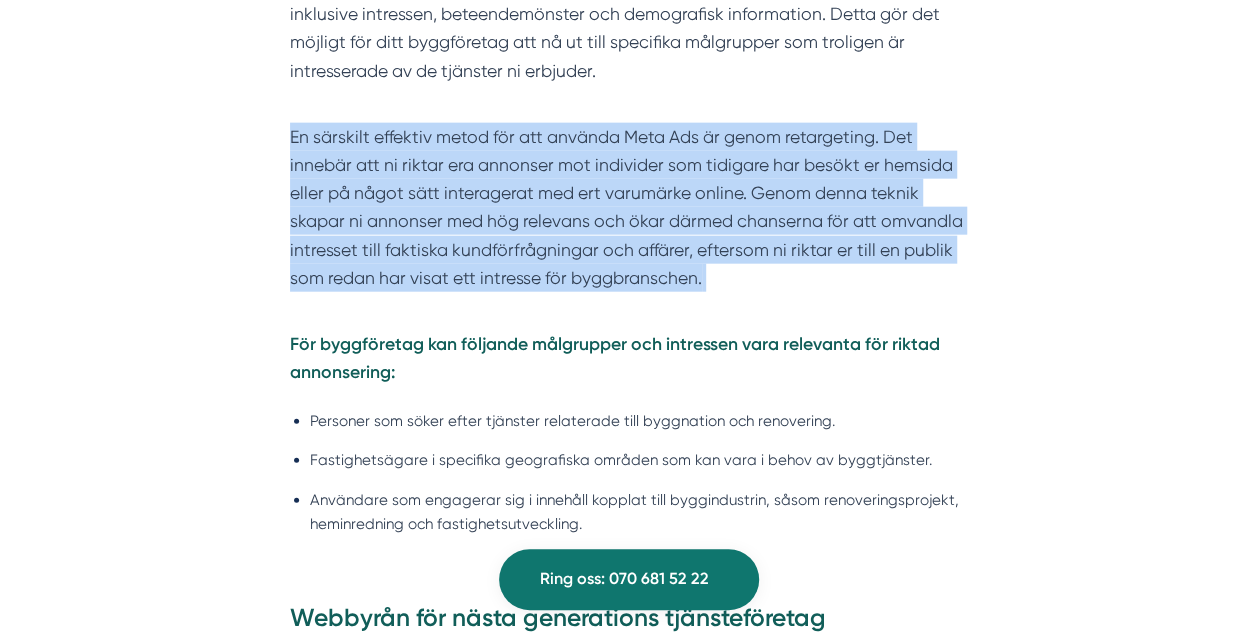 click on "En särskilt effektiv metod för att använda Meta Ads är genom retargeting. Det innebär att ni riktar era annonser mot individer som tidigare har besökt er hemsida eller på något sätt interagerat med ert varumärke online. Genom denna teknik skapar ni annonser med hög relevans och ökar därmed chanserna för att omvandla intresset till faktiska kundförfrågningar och affärer, eftersom ni riktar er till en publik som redan har visat ett intresse för byggbranschen." at bounding box center (628, 208) 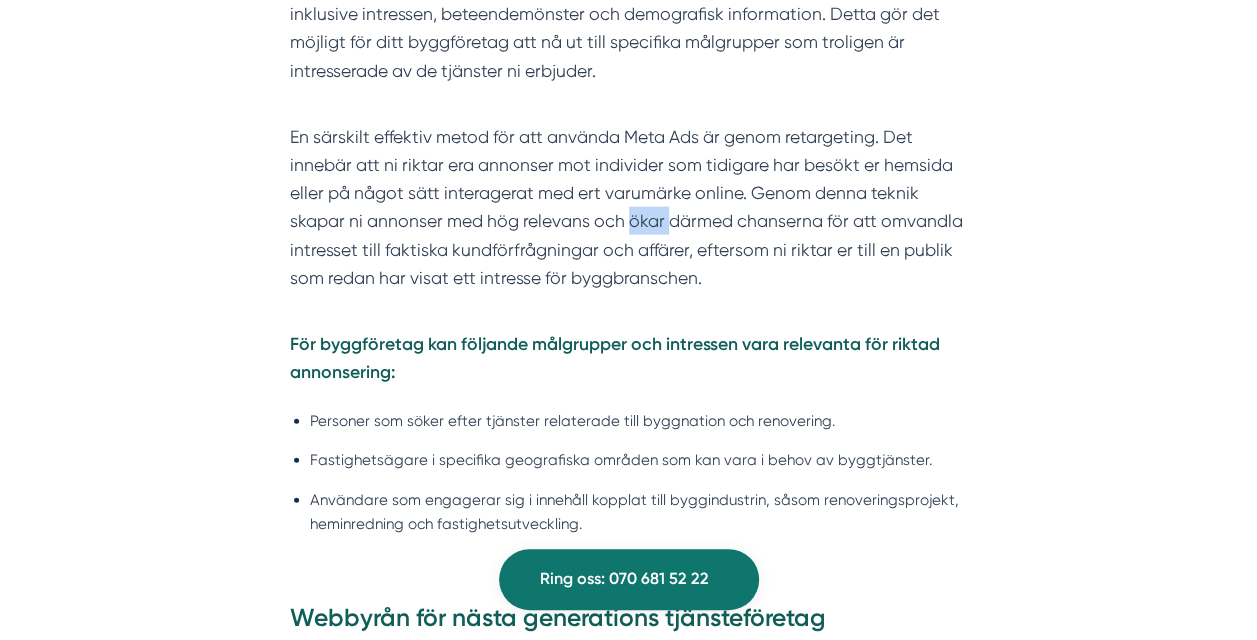 click on "En särskilt effektiv metod för att använda Meta Ads är genom retargeting. Det innebär att ni riktar era annonser mot individer som tidigare har besökt er hemsida eller på något sätt interagerat med ert varumärke online. Genom denna teknik skapar ni annonser med hög relevans och ökar därmed chanserna för att omvandla intresset till faktiska kundförfrågningar och affärer, eftersom ni riktar er till en publik som redan har visat ett intresse för byggbranschen." at bounding box center [628, 208] 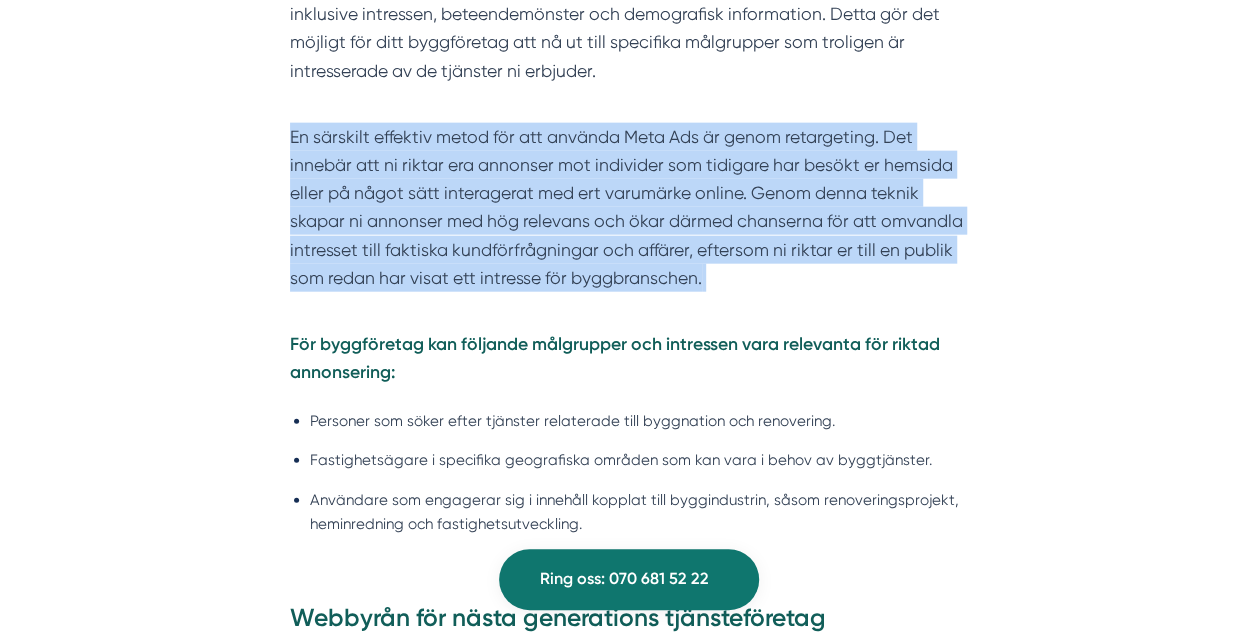 drag, startPoint x: 658, startPoint y: 222, endPoint x: 522, endPoint y: 242, distance: 137.46272 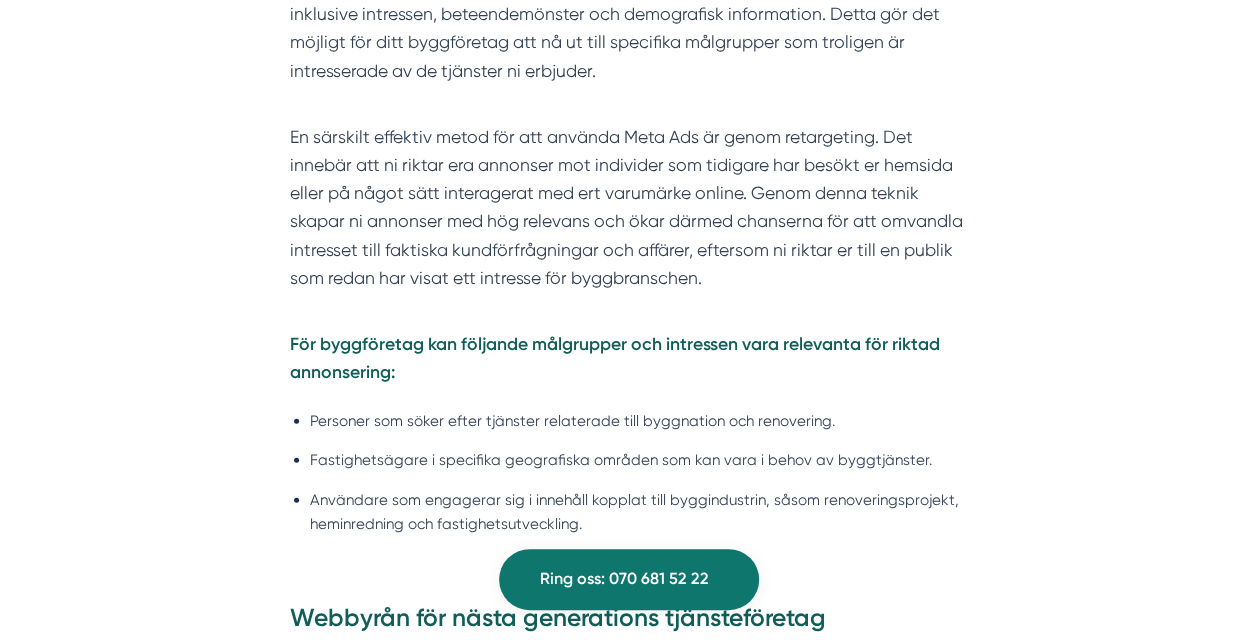 click on "En särskilt effektiv metod för att använda Meta Ads är genom retargeting. Det innebär att ni riktar era annonser mot individer som tidigare har besökt er hemsida eller på något sätt interagerat med ert varumärke online. Genom denna teknik skapar ni annonser med hög relevans och ökar därmed chanserna för att omvandla intresset till faktiska kundförfrågningar och affärer, eftersom ni riktar er till en publik som redan har visat ett intresse för byggbranschen." at bounding box center [628, 208] 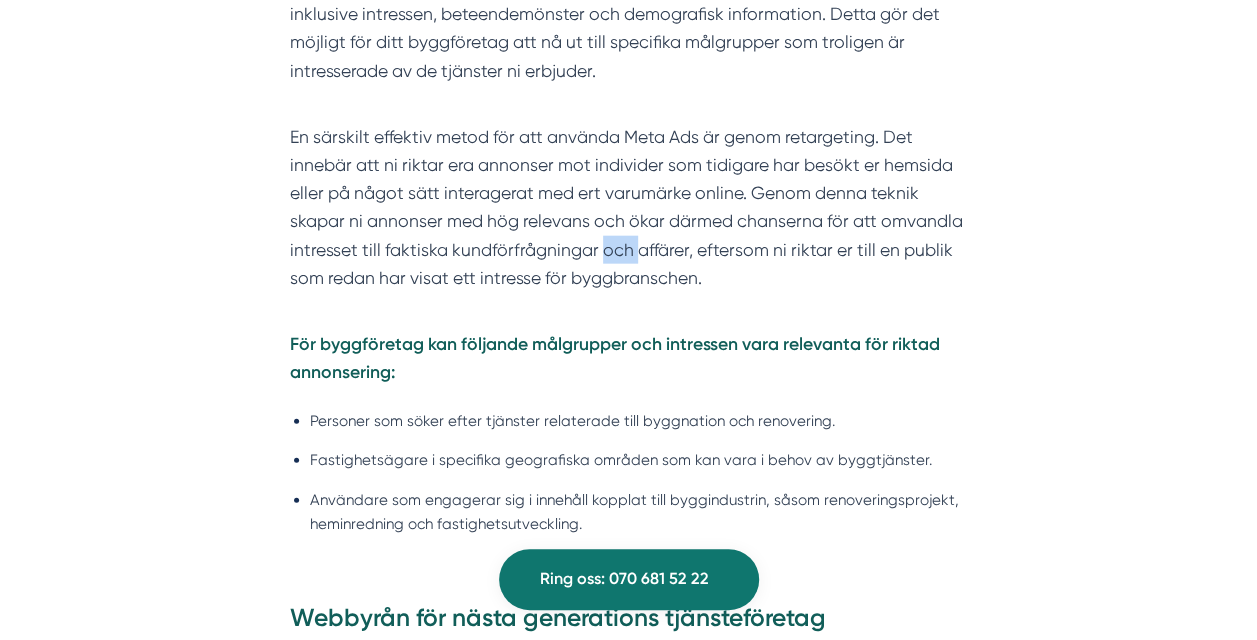 click on "En särskilt effektiv metod för att använda Meta Ads är genom retargeting. Det innebär att ni riktar era annonser mot individer som tidigare har besökt er hemsida eller på något sätt interagerat med ert varumärke online. Genom denna teknik skapar ni annonser med hög relevans och ökar därmed chanserna för att omvandla intresset till faktiska kundförfrågningar och affärer, eftersom ni riktar er till en publik som redan har visat ett intresse för byggbranschen." at bounding box center [628, 208] 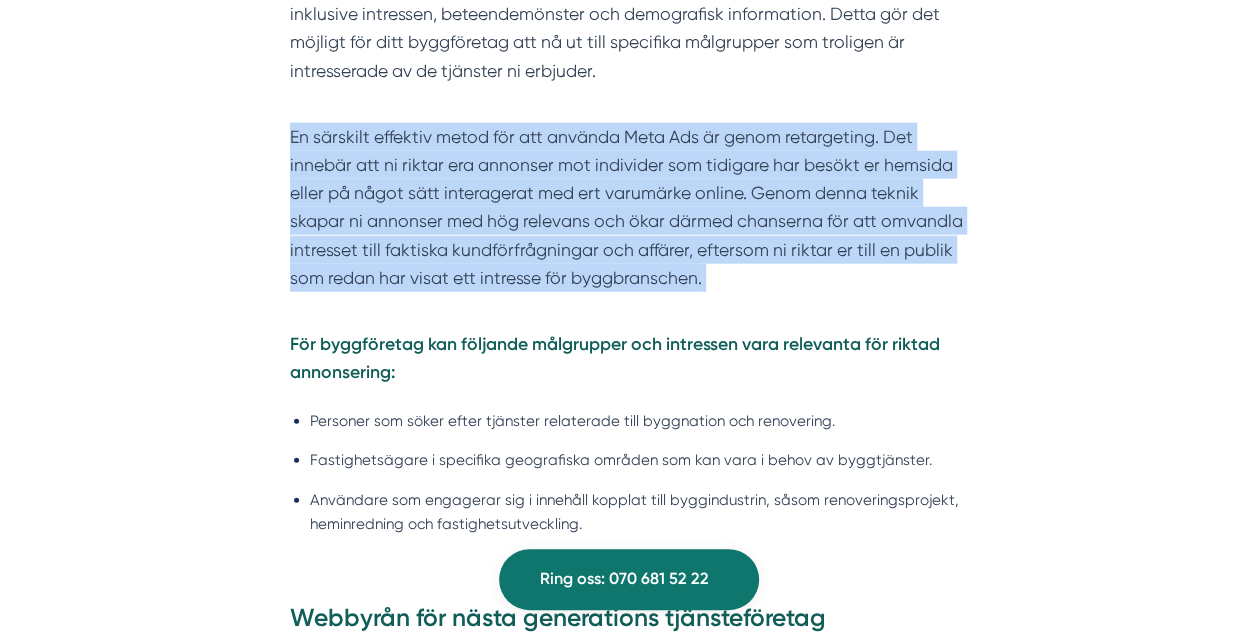 drag, startPoint x: 604, startPoint y: 262, endPoint x: 490, endPoint y: 269, distance: 114.21471 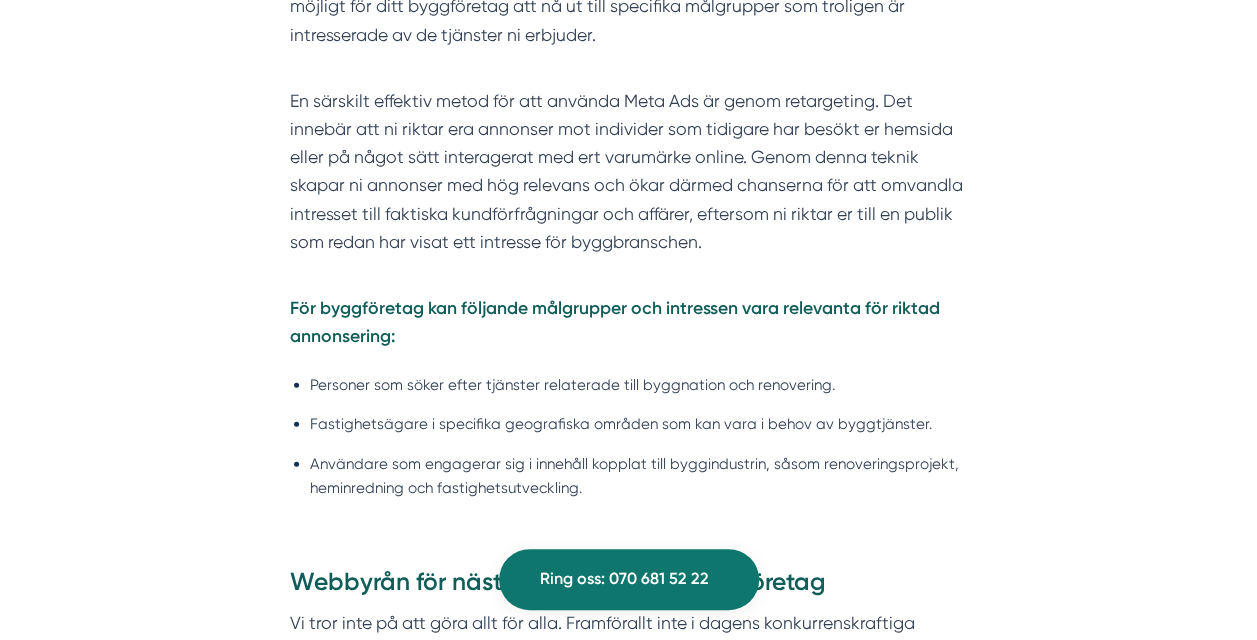 scroll, scrollTop: 2330, scrollLeft: 0, axis: vertical 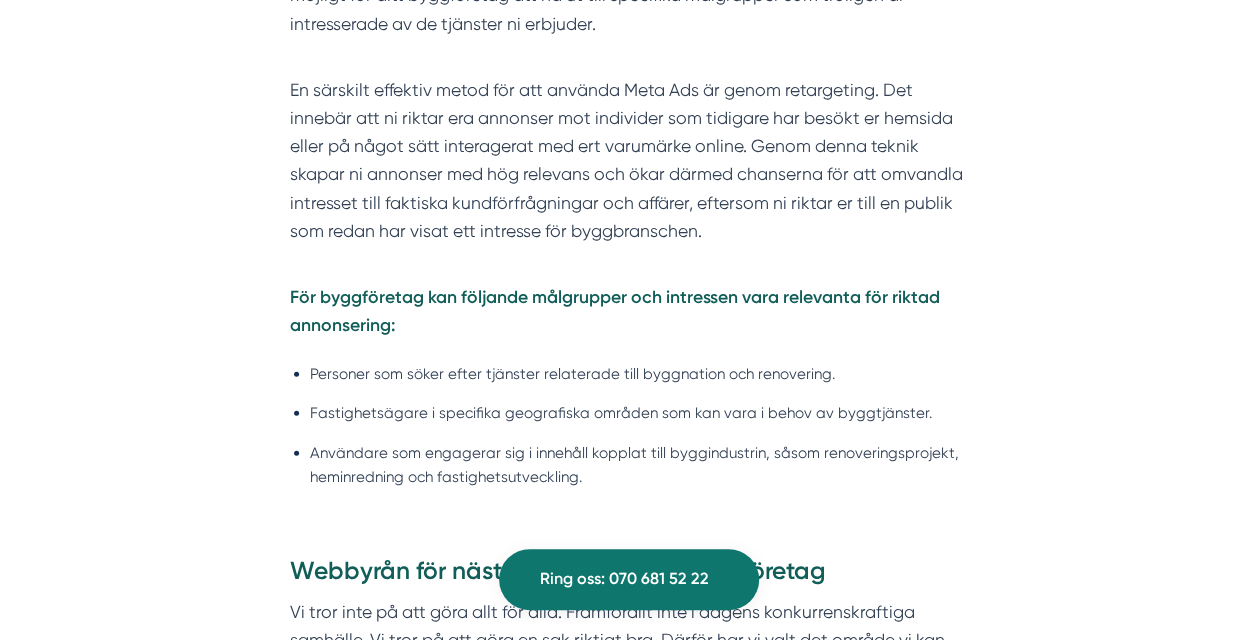 click on "För byggföretag kan följande målgrupper och intressen vara relevanta för riktad annonsering:" at bounding box center [615, 310] 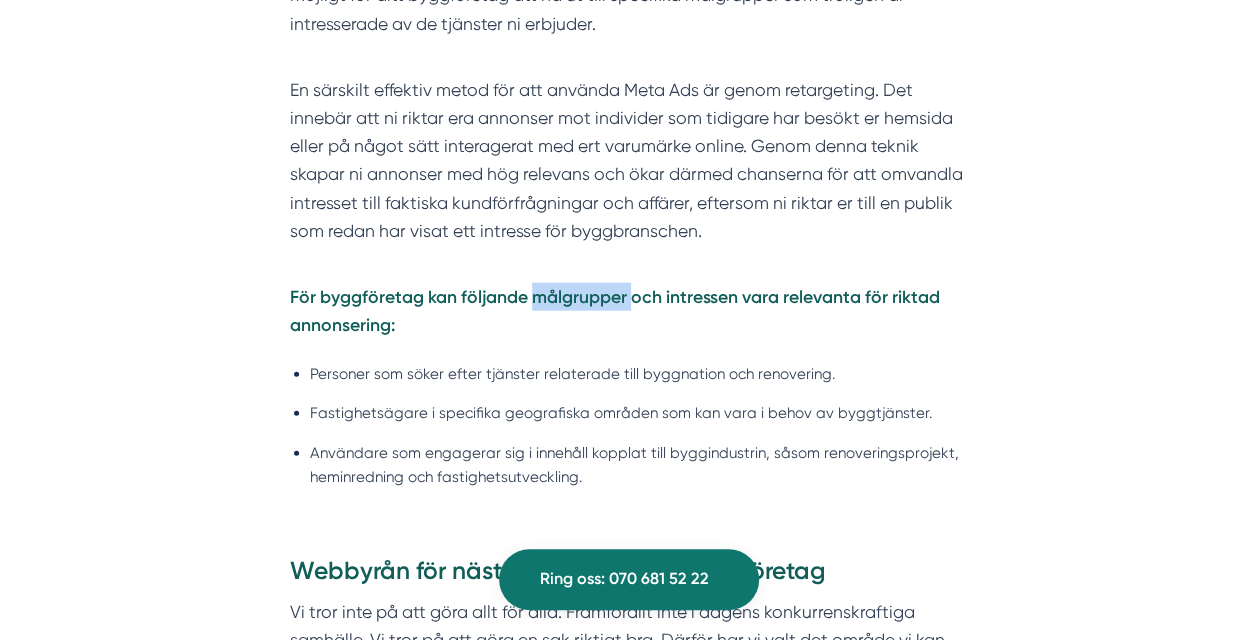 click on "För byggföretag kan följande målgrupper och intressen vara relevanta för riktad annonsering:" at bounding box center [615, 310] 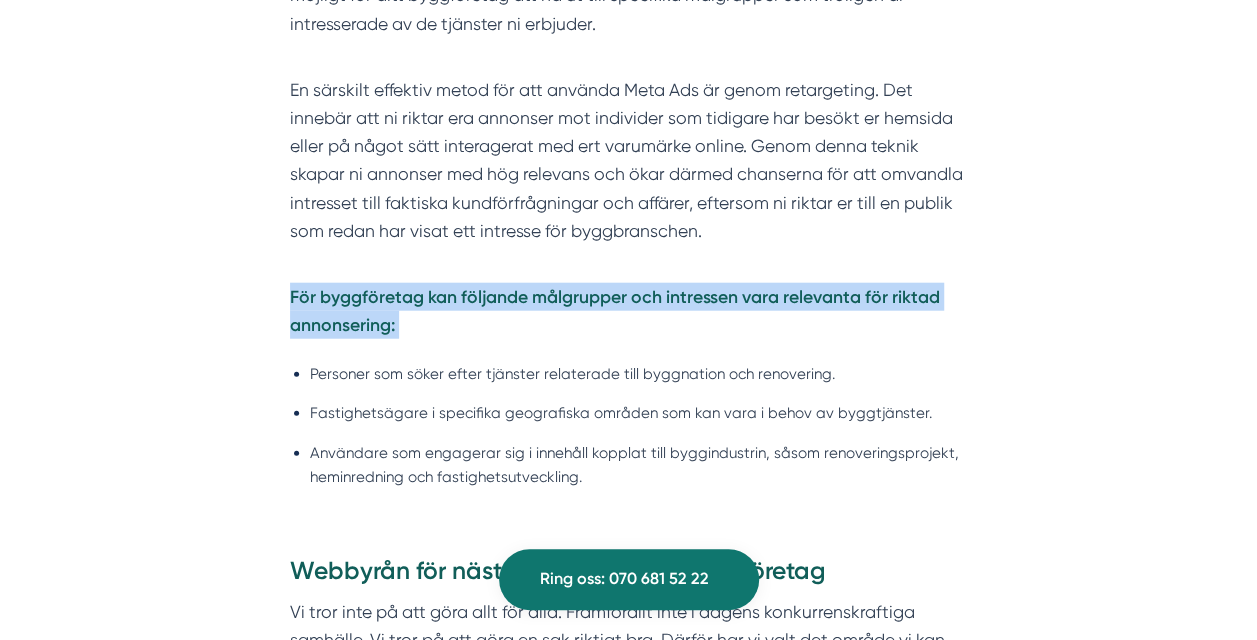 drag, startPoint x: 591, startPoint y: 298, endPoint x: 516, endPoint y: 307, distance: 75.53807 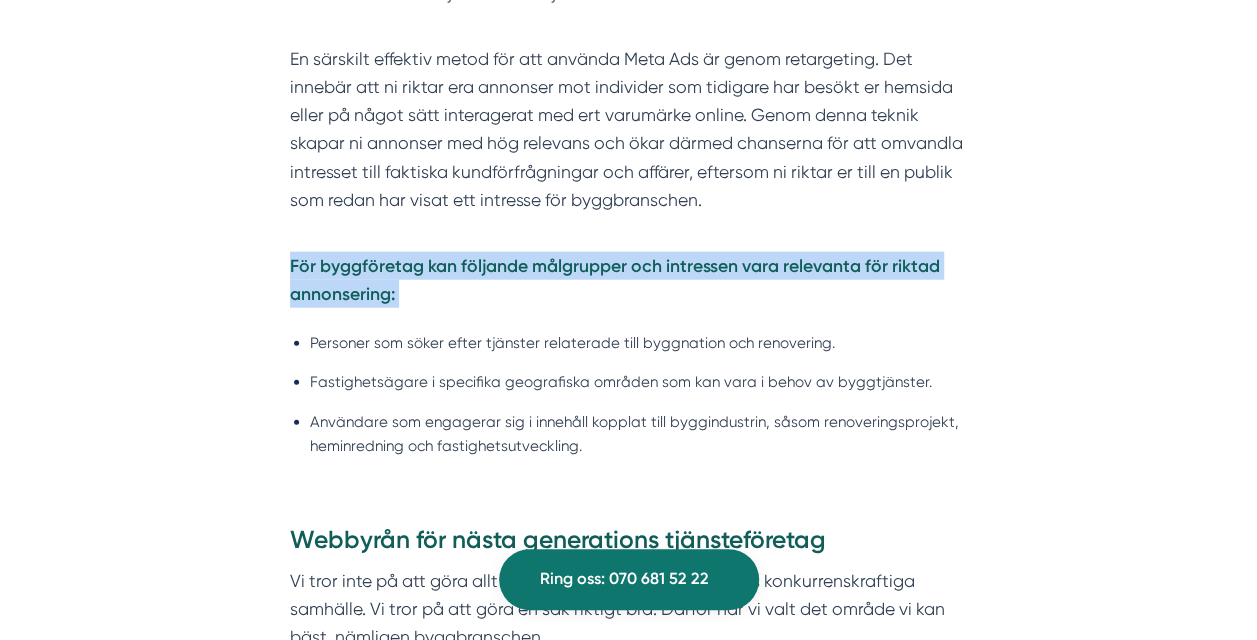scroll, scrollTop: 2378, scrollLeft: 0, axis: vertical 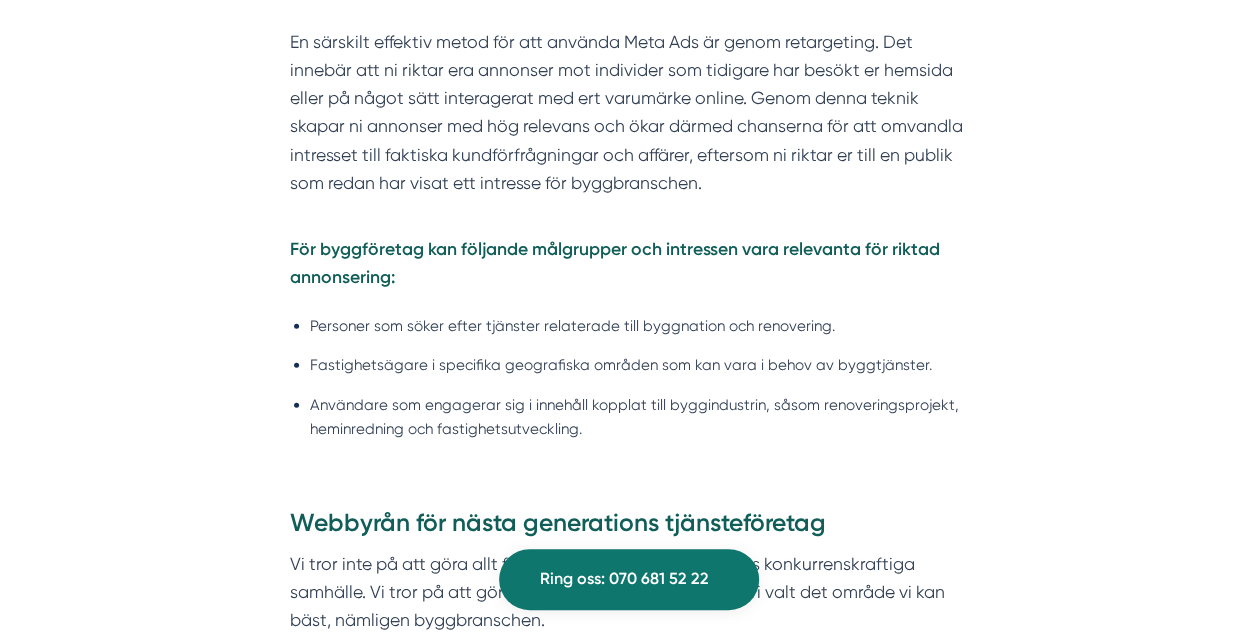 click on "Personer som söker efter tjänster relaterade till byggnation och renovering." at bounding box center (638, 326) 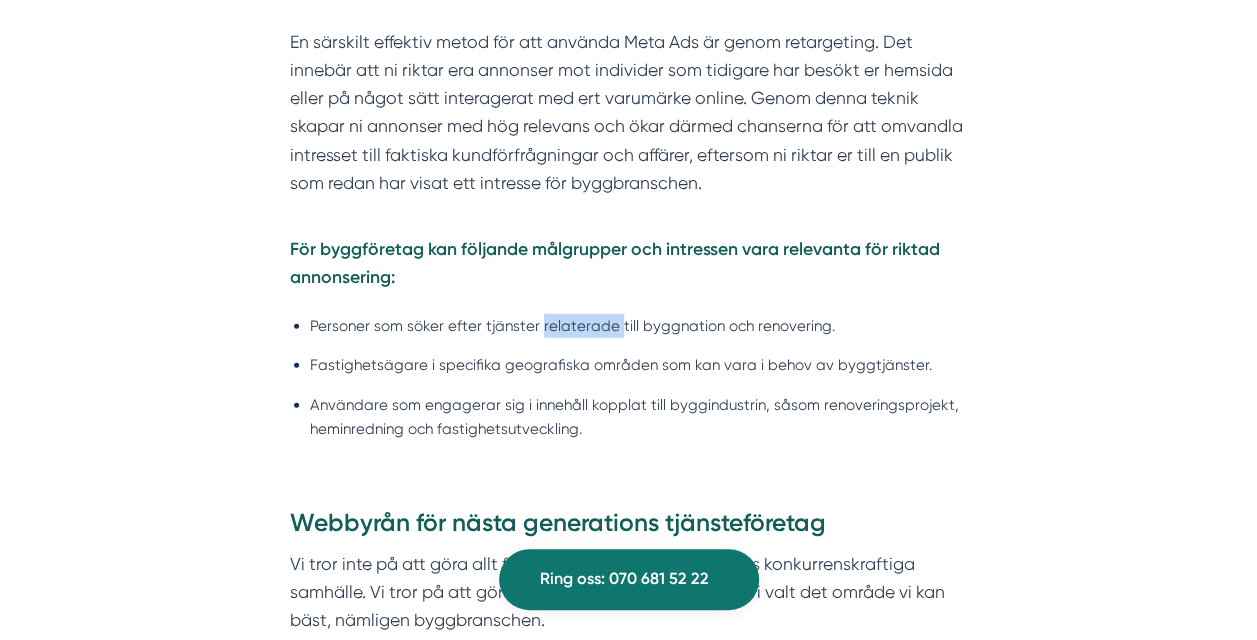 click on "Personer som söker efter tjänster relaterade till byggnation och renovering." at bounding box center (638, 326) 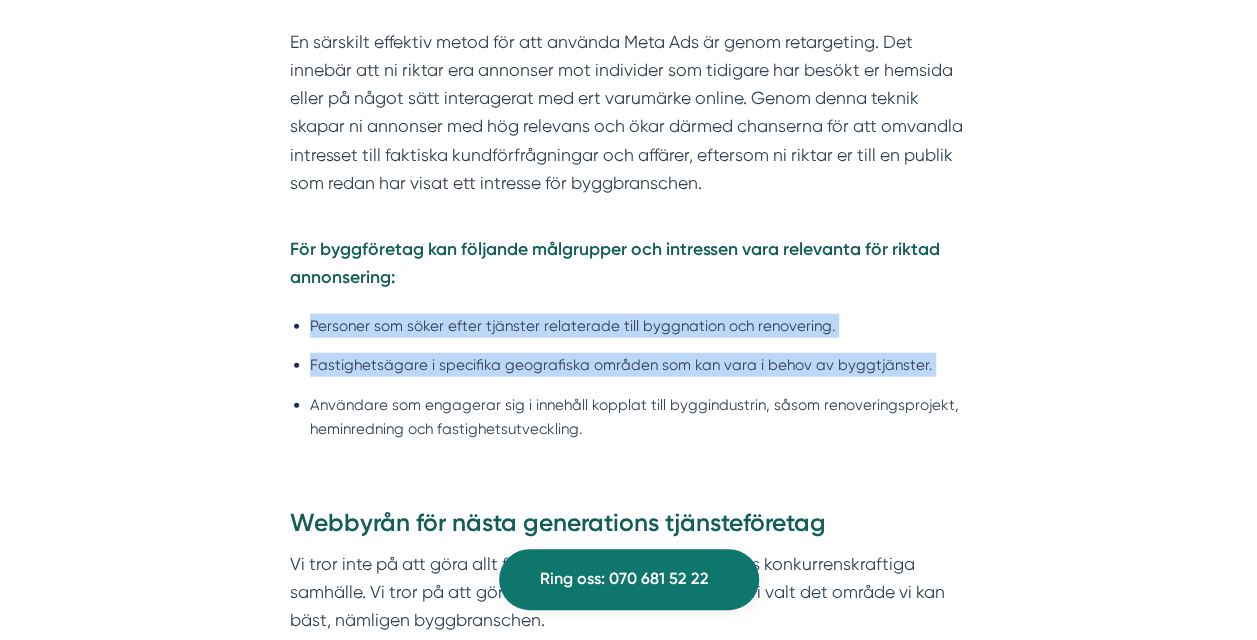 drag, startPoint x: 572, startPoint y: 323, endPoint x: 506, endPoint y: 377, distance: 85.276024 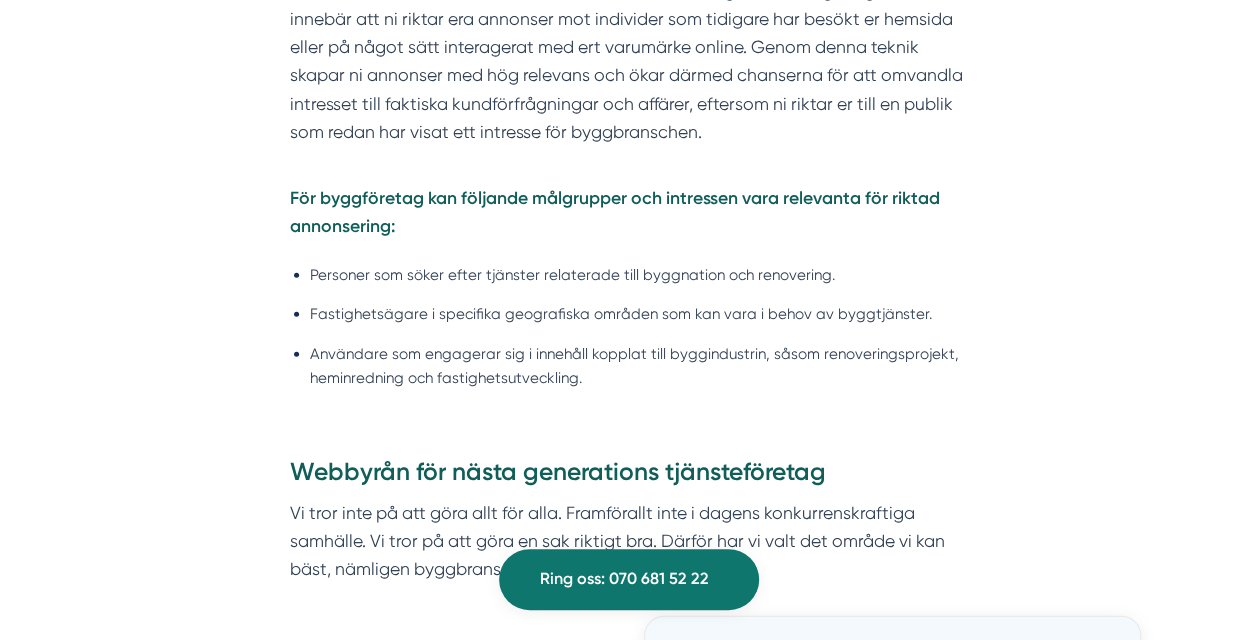 scroll, scrollTop: 2430, scrollLeft: 0, axis: vertical 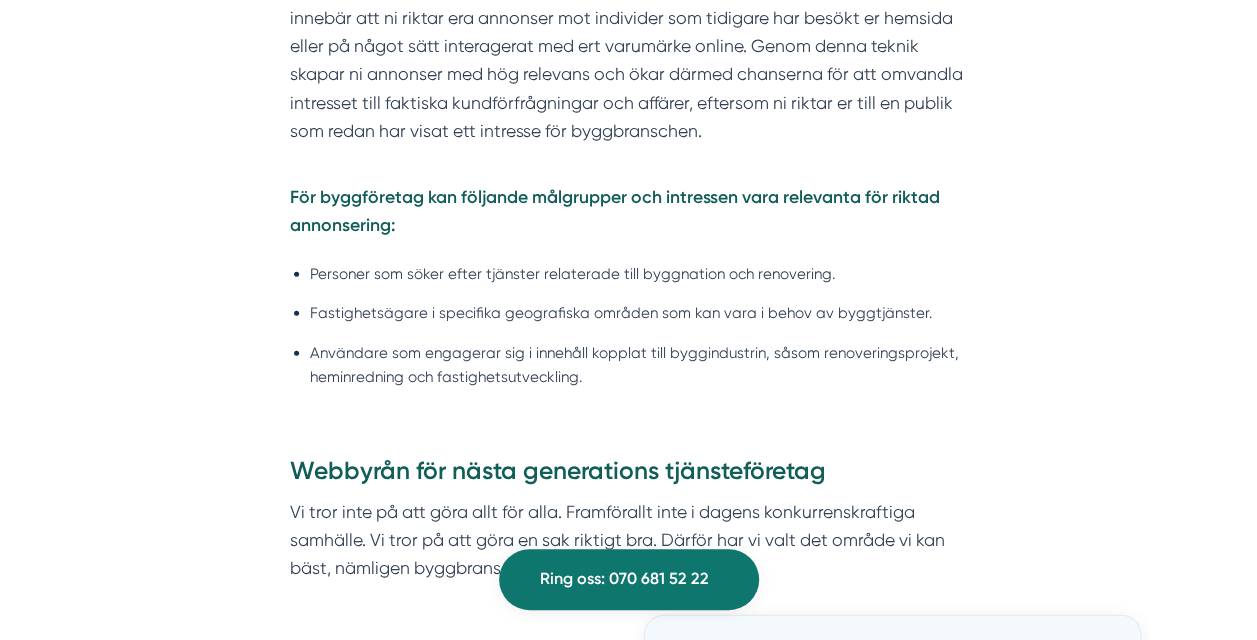click on "Användare som engagerar sig i innehåll kopplat till byggindustrin, såsom renoveringsprojekt, heminredning och fastighetsutveckling." at bounding box center (638, 365) 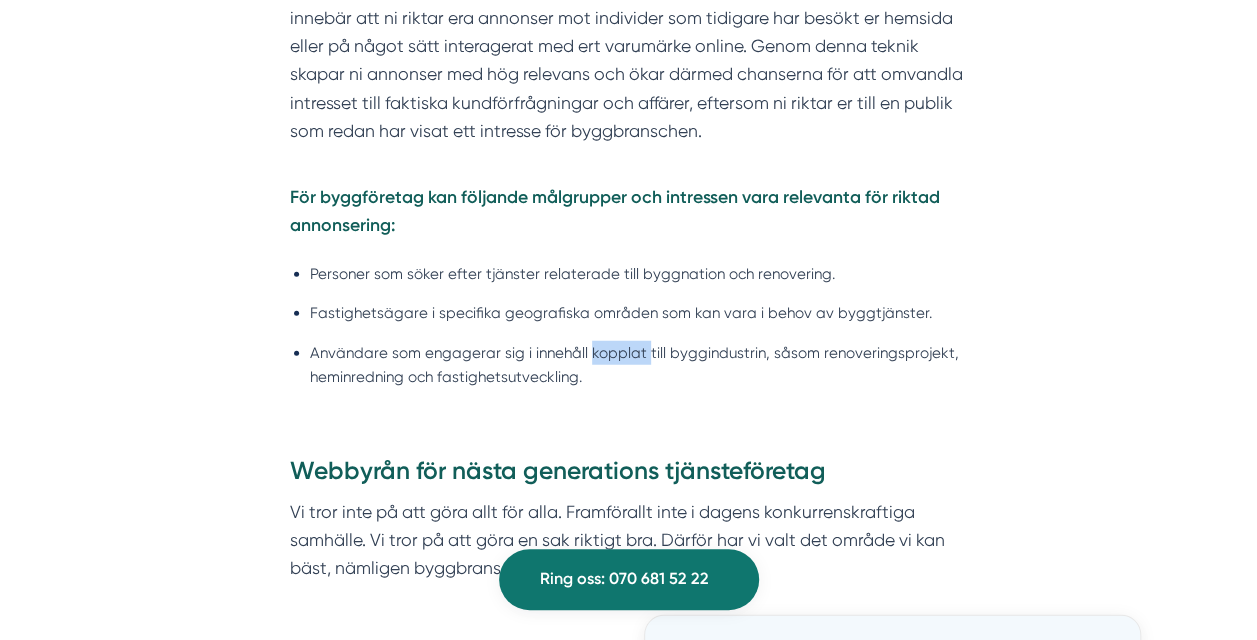 click on "Användare som engagerar sig i innehåll kopplat till byggindustrin, såsom renoveringsprojekt, heminredning och fastighetsutveckling." at bounding box center (638, 365) 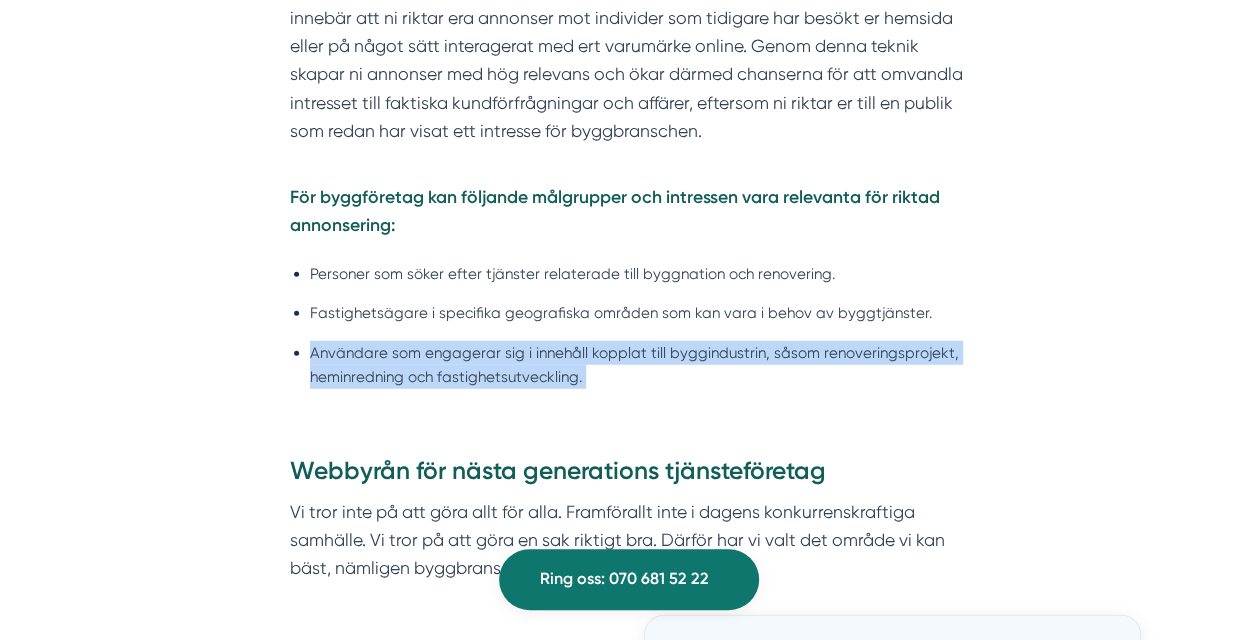 drag, startPoint x: 625, startPoint y: 352, endPoint x: 414, endPoint y: 375, distance: 212.24985 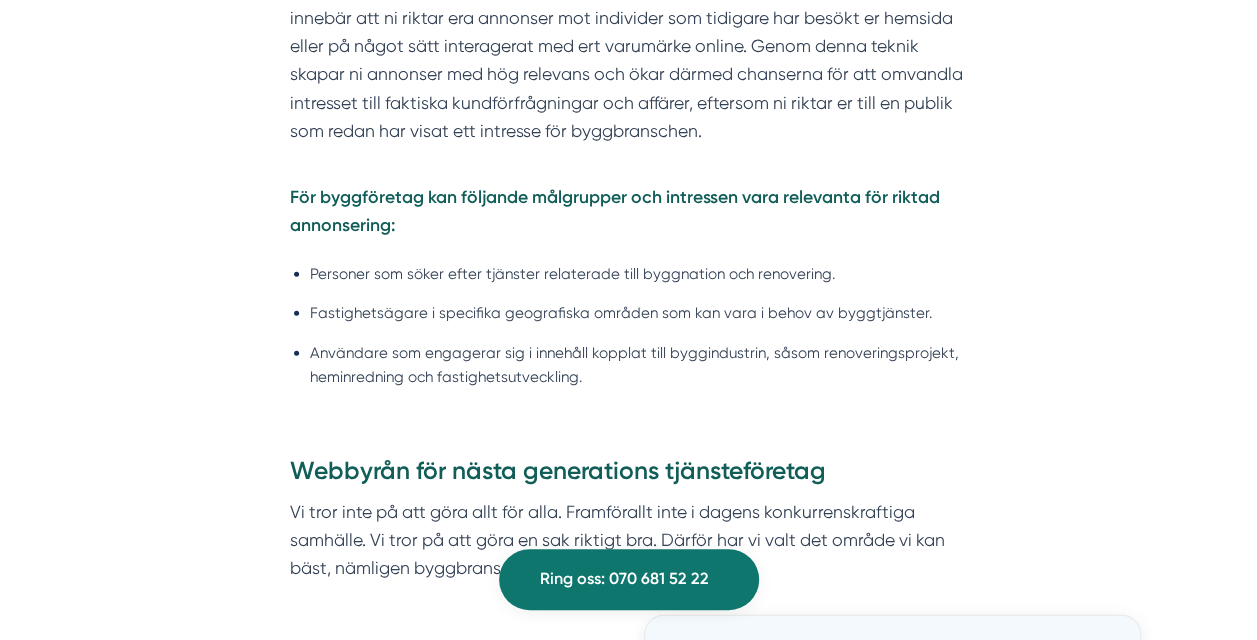 click on "Användare som engagerar sig i innehåll kopplat till byggindustrin, såsom renoveringsprojekt, heminredning och fastighetsutveckling." at bounding box center [638, 365] 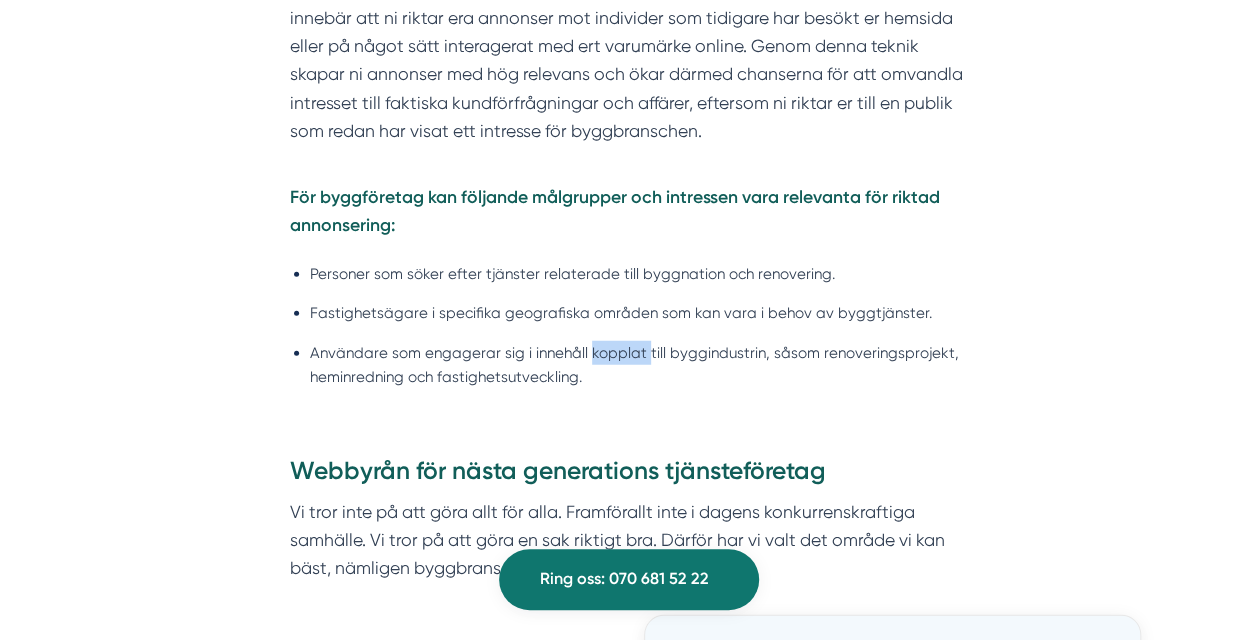 click on "Användare som engagerar sig i innehåll kopplat till byggindustrin, såsom renoveringsprojekt, heminredning och fastighetsutveckling." at bounding box center [638, 365] 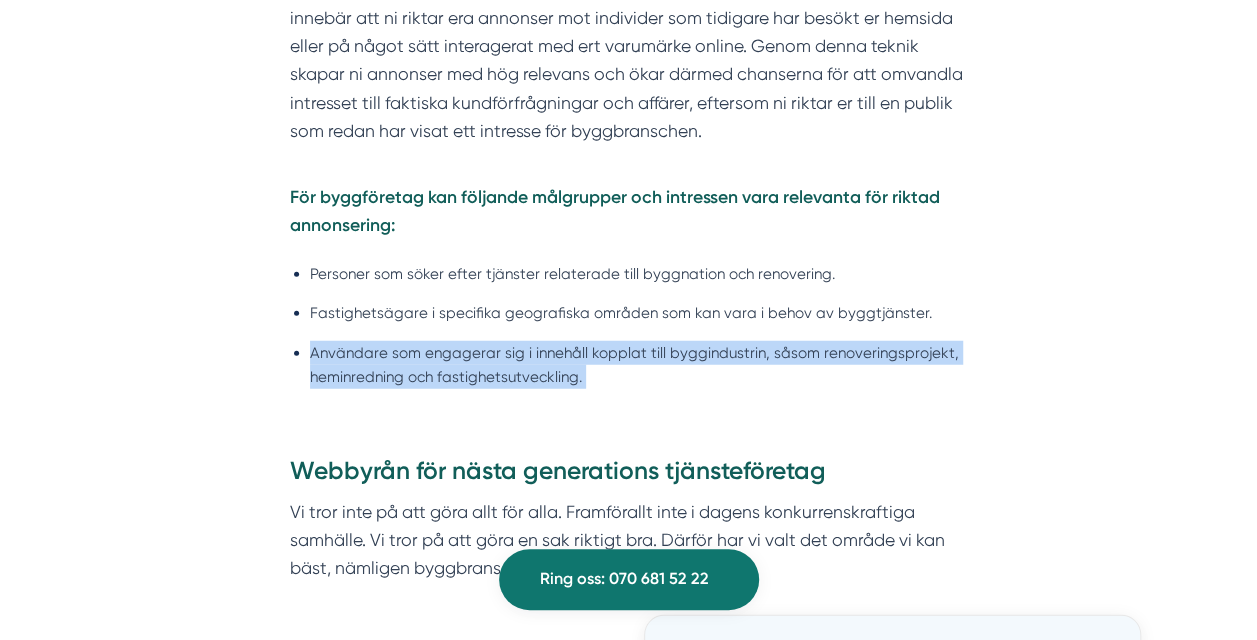 drag, startPoint x: 588, startPoint y: 349, endPoint x: 435, endPoint y: 360, distance: 153.39491 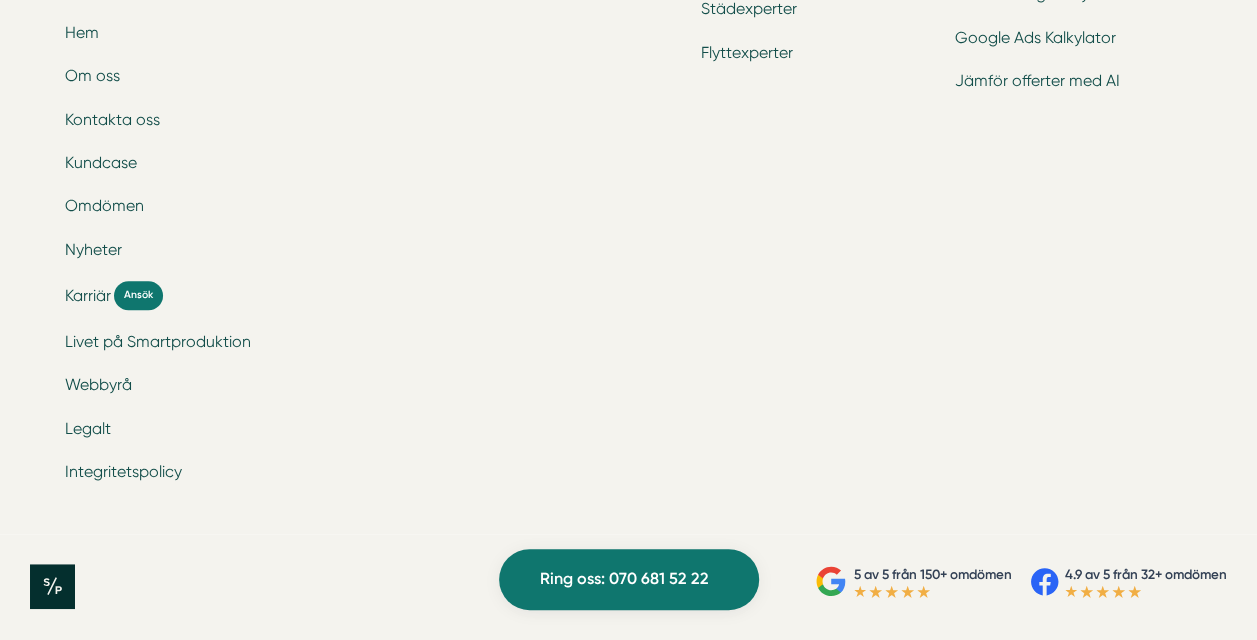 scroll, scrollTop: 15862, scrollLeft: 0, axis: vertical 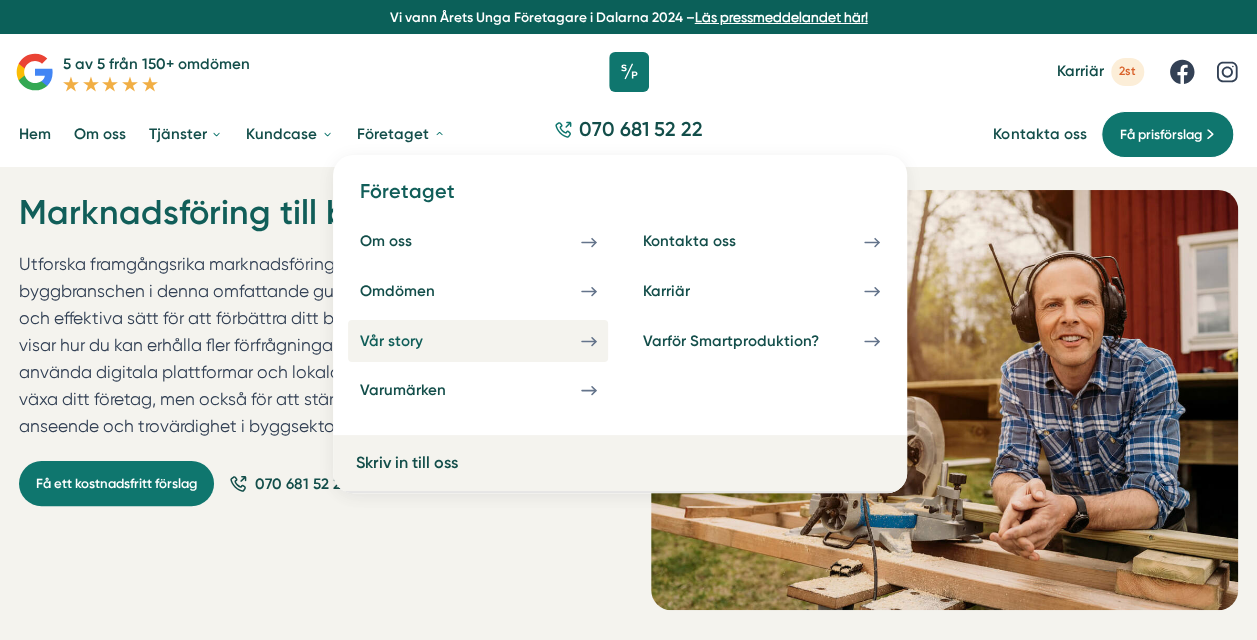 click on "Vår story" at bounding box center (478, 341) 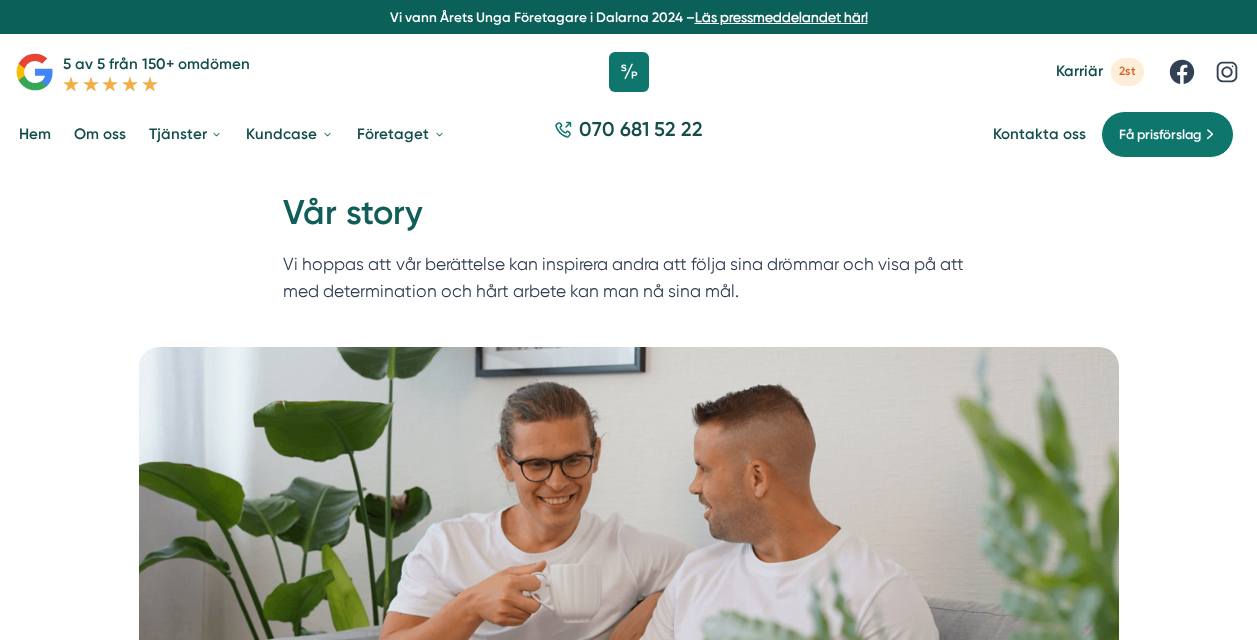 scroll, scrollTop: 0, scrollLeft: 0, axis: both 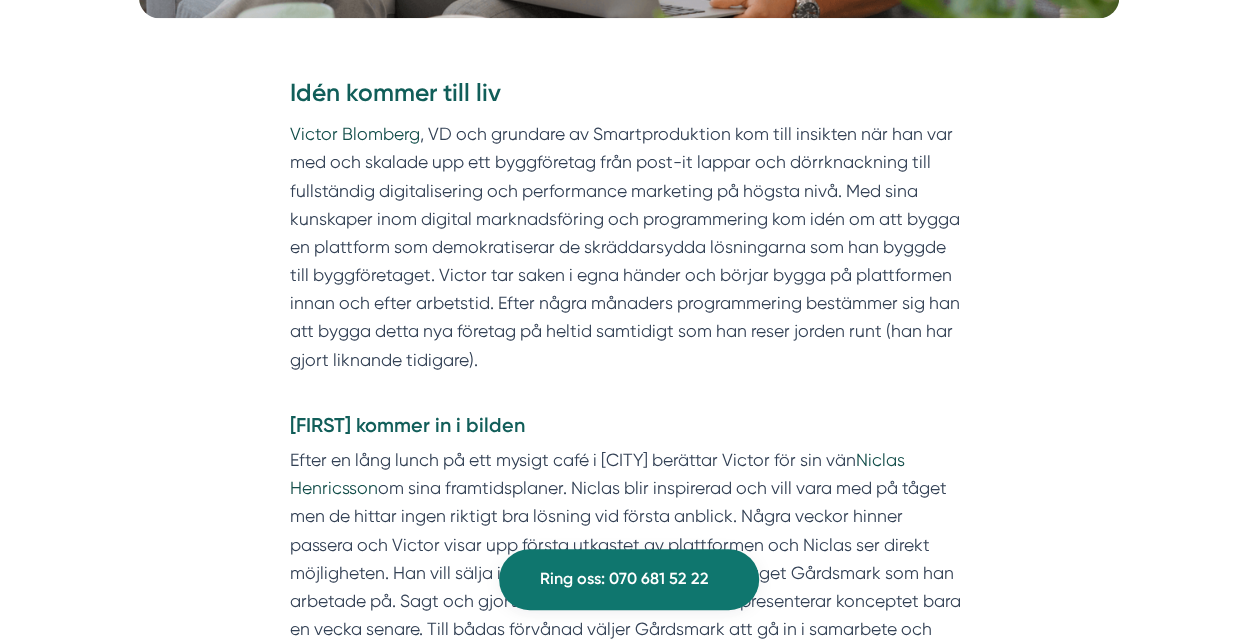 click on "Victor Blomberg , VD och grundare av Smartproduktion kom till insikten när han var med och skalade upp ett byggföretag från post-it lappar och dörrknackning till fullständig digitalisering och performance marketing på högsta nivå. Med sina kunskaper inom digital marknadsföring och programmering kom idén om att bygga en plattform som demokratiserar de skräddarsydda lösningarna som han byggde till byggföretaget. Victor tar saken i egna händer och börjar bygga på plattformen innan och efter arbetstid. Efter några månaders programmering bestämmer sig han att bygga detta nya företag på heltid samtidigt som han reser jorden runt (han har gjort liknande tidigare)." at bounding box center (628, 261) 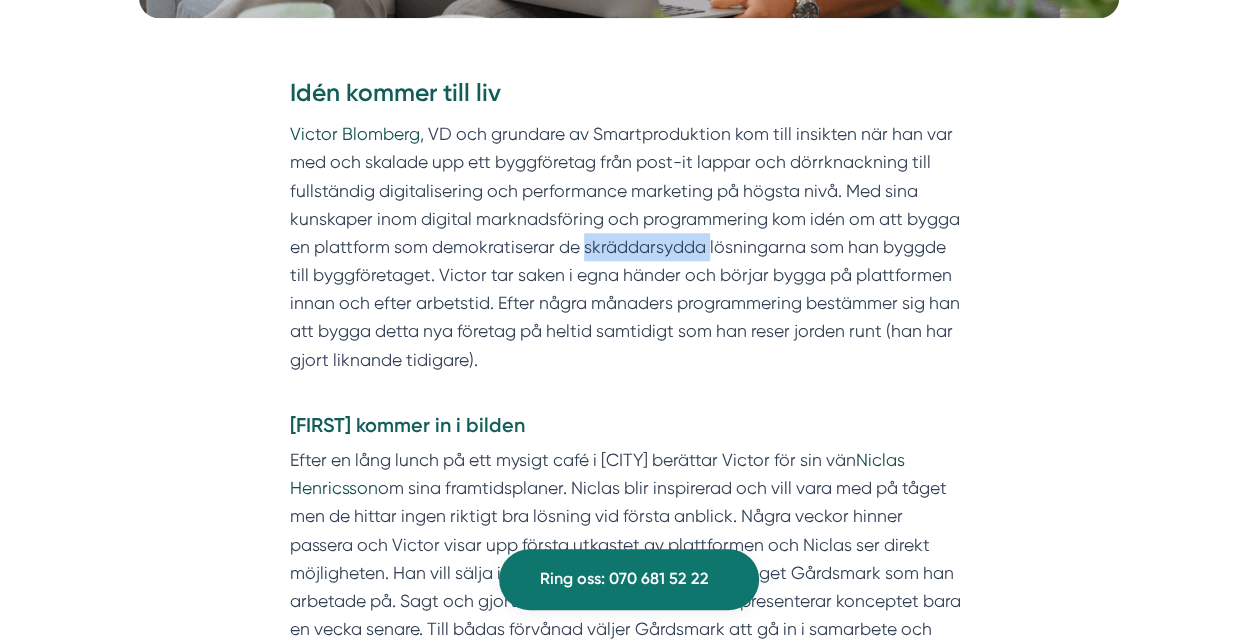 click on "Victor Blomberg , VD och grundare av Smartproduktion kom till insikten när han var med och skalade upp ett byggföretag från post-it lappar och dörrknackning till fullständig digitalisering och performance marketing på högsta nivå. Med sina kunskaper inom digital marknadsföring och programmering kom idén om att bygga en plattform som demokratiserar de skräddarsydda lösningarna som han byggde till byggföretaget. Victor tar saken i egna händer och börjar bygga på plattformen innan och efter arbetstid. Efter några månaders programmering bestämmer sig han att bygga detta nya företag på heltid samtidigt som han reser jorden runt (han har gjort liknande tidigare)." at bounding box center [628, 261] 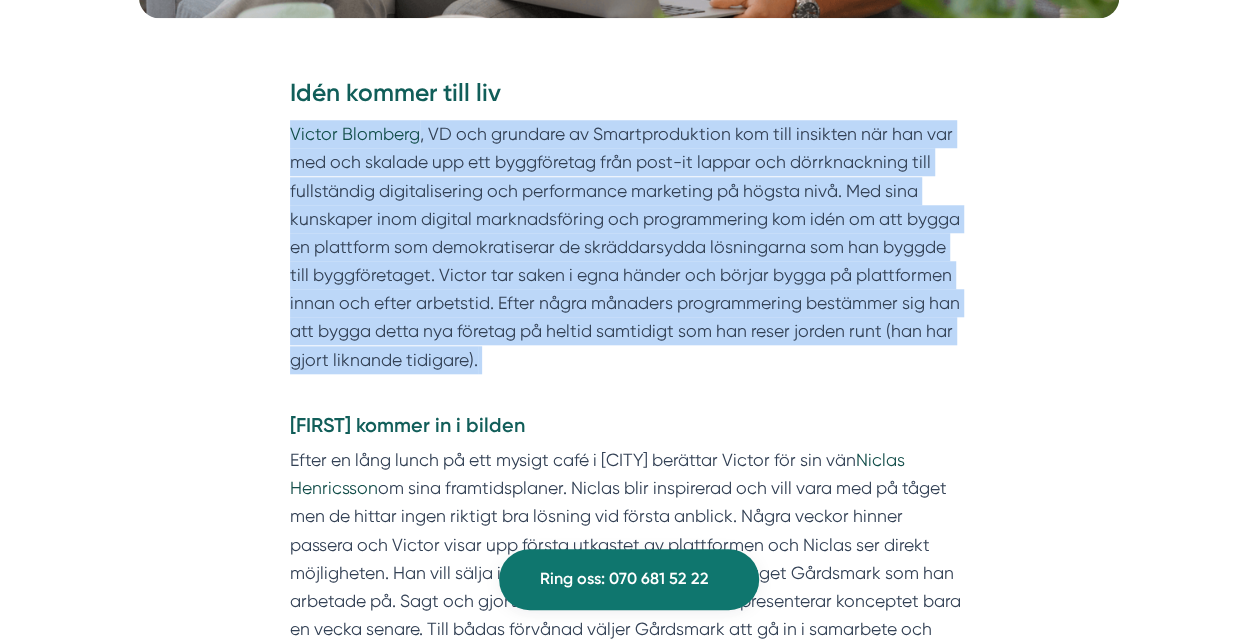 click on "Victor Blomberg , VD och grundare av Smartproduktion kom till insikten när han var med och skalade upp ett byggföretag från post-it lappar och dörrknackning till fullständig digitalisering och performance marketing på högsta nivå. Med sina kunskaper inom digital marknadsföring och programmering kom idén om att bygga en plattform som demokratiserar de skräddarsydda lösningarna som han byggde till byggföretaget. Victor tar saken i egna händer och börjar bygga på plattformen innan och efter arbetstid. Efter några månaders programmering bestämmer sig han att bygga detta nya företag på heltid samtidigt som han reser jorden runt (han har gjort liknande tidigare)." at bounding box center [628, 261] 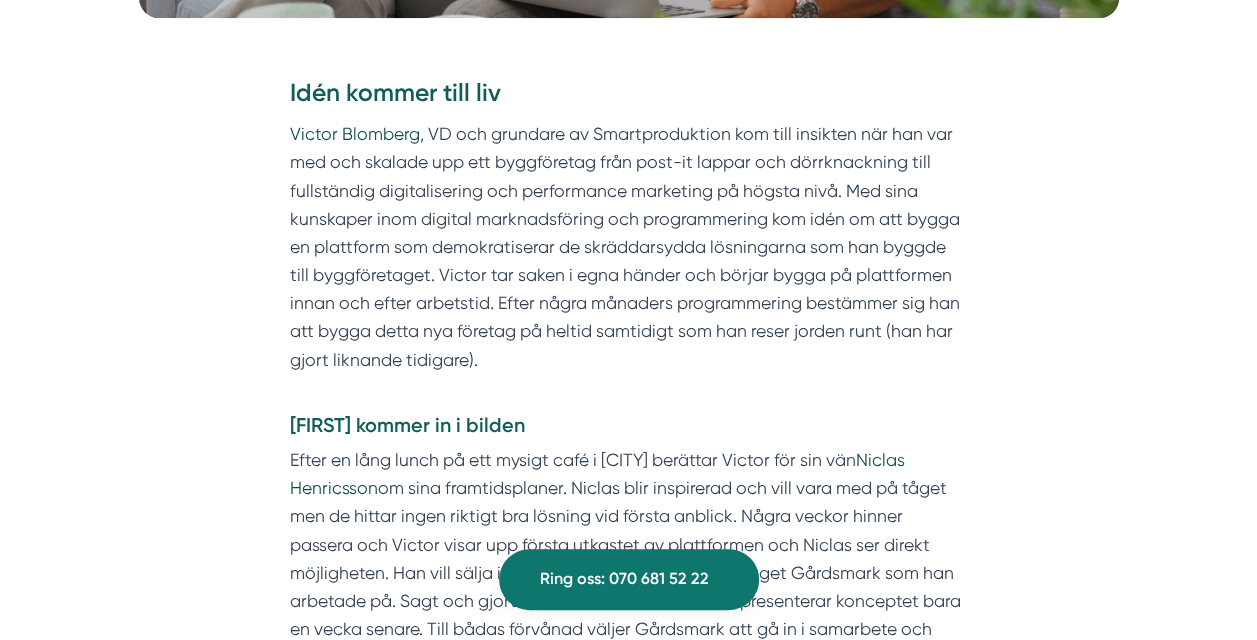 click on "Victor Blomberg , VD och grundare av Smartproduktion kom till insikten när han var med och skalade upp ett byggföretag från post-it lappar och dörrknackning till fullständig digitalisering och performance marketing på högsta nivå. Med sina kunskaper inom digital marknadsföring och programmering kom idén om att bygga en plattform som demokratiserar de skräddarsydda lösningarna som han byggde till byggföretaget. Victor tar saken i egna händer och börjar bygga på plattformen innan och efter arbetstid. Efter några månaders programmering bestämmer sig han att bygga detta nya företag på heltid samtidigt som han reser jorden runt (han har gjort liknande tidigare)." at bounding box center (628, 261) 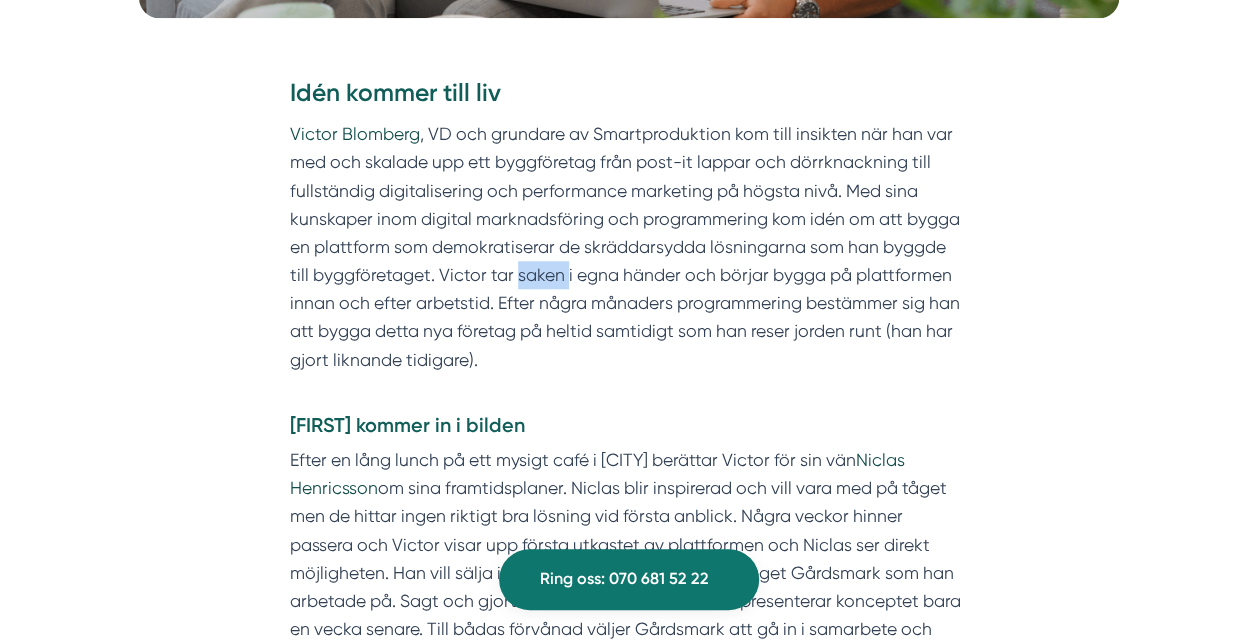 click on "Victor Blomberg , VD och grundare av Smartproduktion kom till insikten när han var med och skalade upp ett byggföretag från post-it lappar och dörrknackning till fullständig digitalisering och performance marketing på högsta nivå. Med sina kunskaper inom digital marknadsföring och programmering kom idén om att bygga en plattform som demokratiserar de skräddarsydda lösningarna som han byggde till byggföretaget. Victor tar saken i egna händer och börjar bygga på plattformen innan och efter arbetstid. Efter några månaders programmering bestämmer sig han att bygga detta nya företag på heltid samtidigt som han reser jorden runt (han har gjort liknande tidigare)." at bounding box center (628, 261) 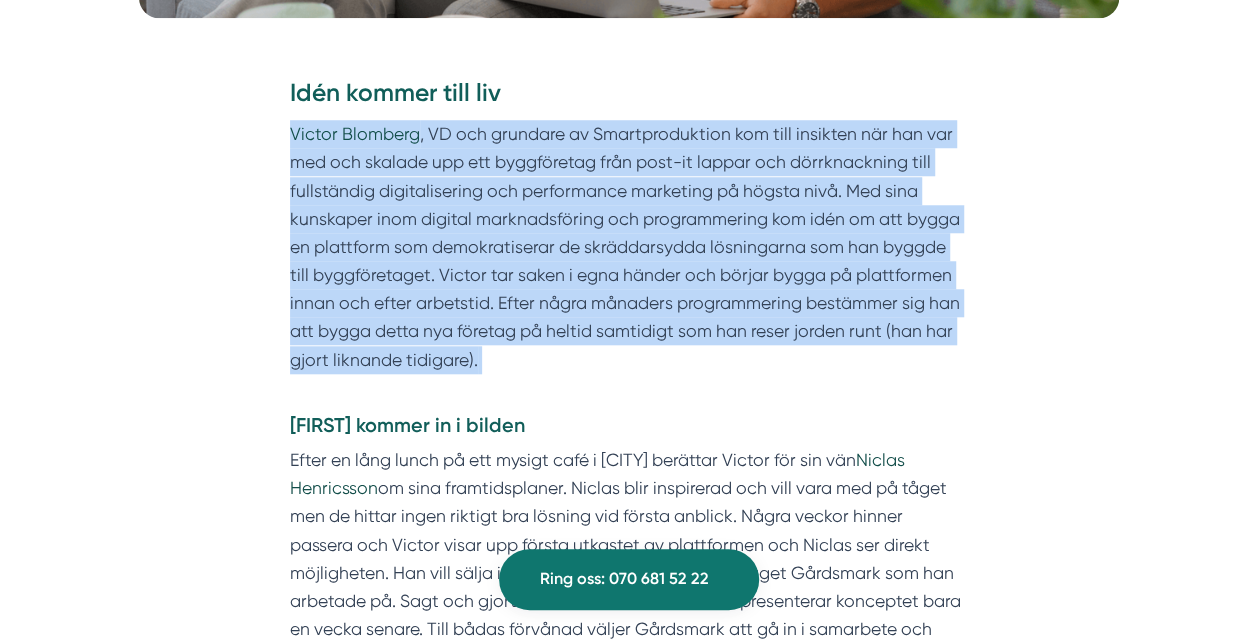 drag, startPoint x: 527, startPoint y: 266, endPoint x: 456, endPoint y: 276, distance: 71.70077 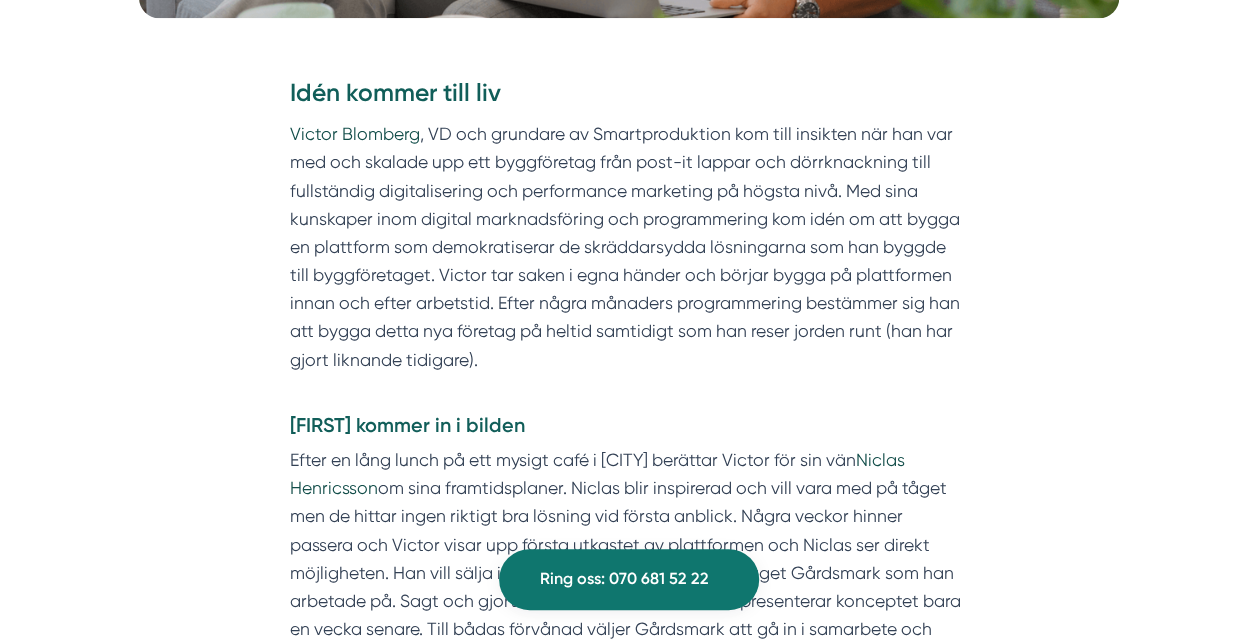 click on "Victor Blomberg , VD och grundare av Smartproduktion kom till insikten när han var med och skalade upp ett byggföretag från post-it lappar och dörrknackning till fullständig digitalisering och performance marketing på högsta nivå. Med sina kunskaper inom digital marknadsföring och programmering kom idén om att bygga en plattform som demokratiserar de skräddarsydda lösningarna som han byggde till byggföretaget. Victor tar saken i egna händer och börjar bygga på plattformen innan och efter arbetstid. Efter några månaders programmering bestämmer sig han att bygga detta nya företag på heltid samtidigt som han reser jorden runt (han har gjort liknande tidigare)." at bounding box center [628, 261] 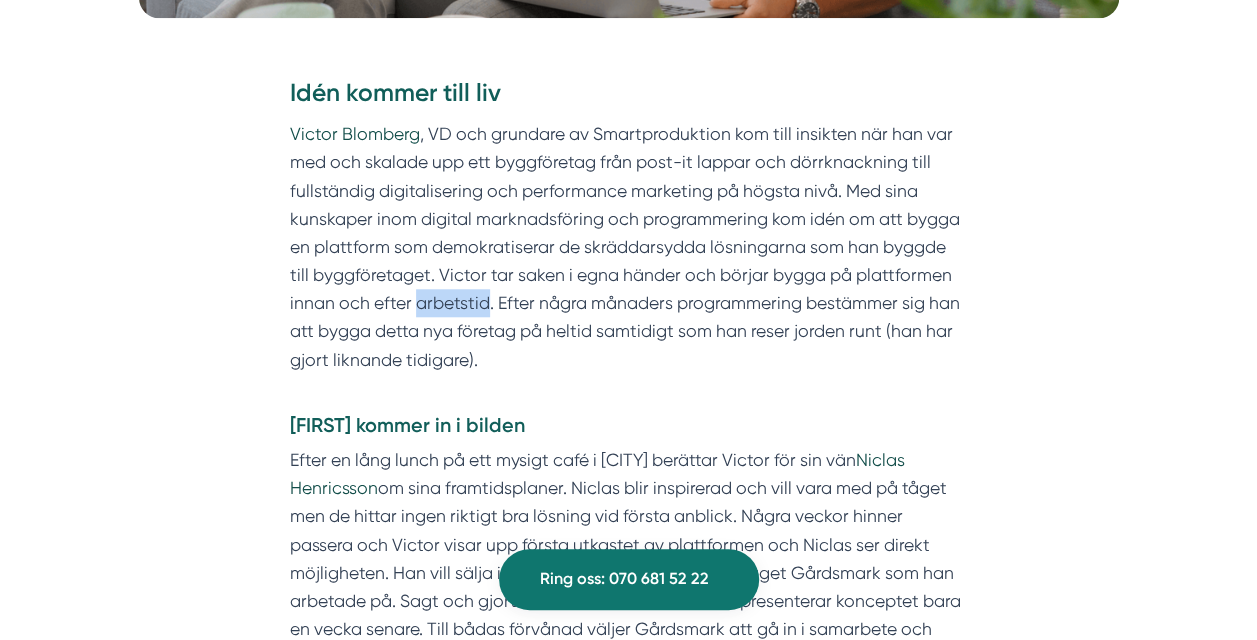 click on "Victor Blomberg , VD och grundare av Smartproduktion kom till insikten när han var med och skalade upp ett byggföretag från post-it lappar och dörrknackning till fullständig digitalisering och performance marketing på högsta nivå. Med sina kunskaper inom digital marknadsföring och programmering kom idén om att bygga en plattform som demokratiserar de skräddarsydda lösningarna som han byggde till byggföretaget. Victor tar saken i egna händer och börjar bygga på plattformen innan och efter arbetstid. Efter några månaders programmering bestämmer sig han att bygga detta nya företag på heltid samtidigt som han reser jorden runt (han har gjort liknande tidigare)." at bounding box center [628, 261] 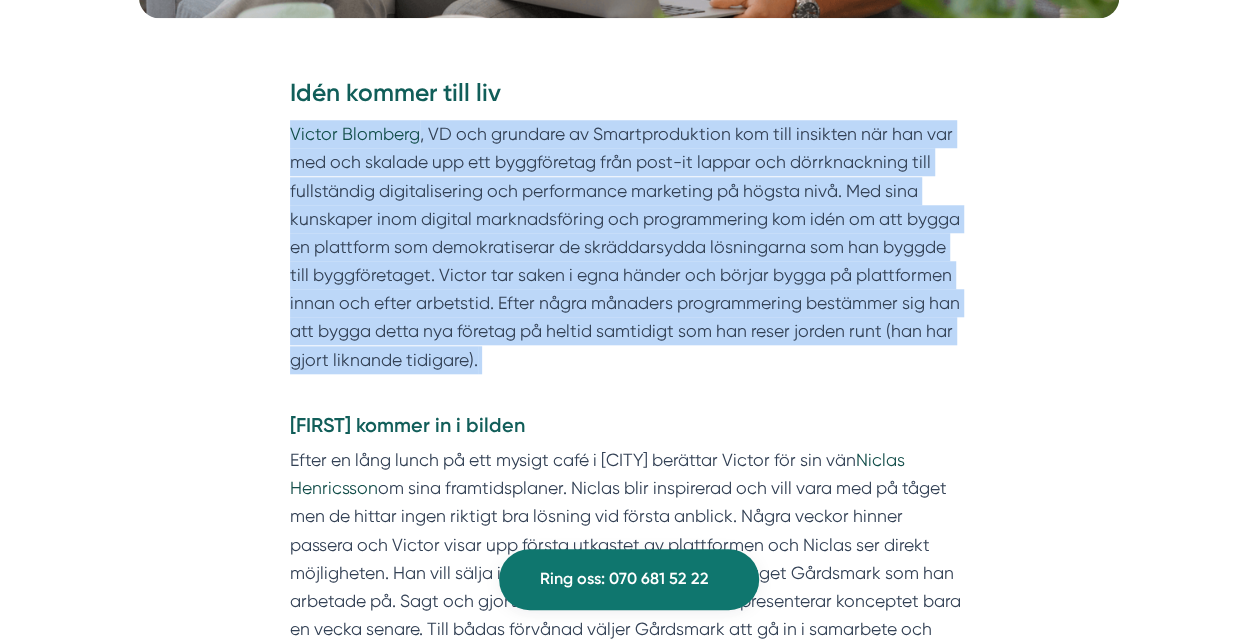 drag, startPoint x: 458, startPoint y: 297, endPoint x: 399, endPoint y: 306, distance: 59.682495 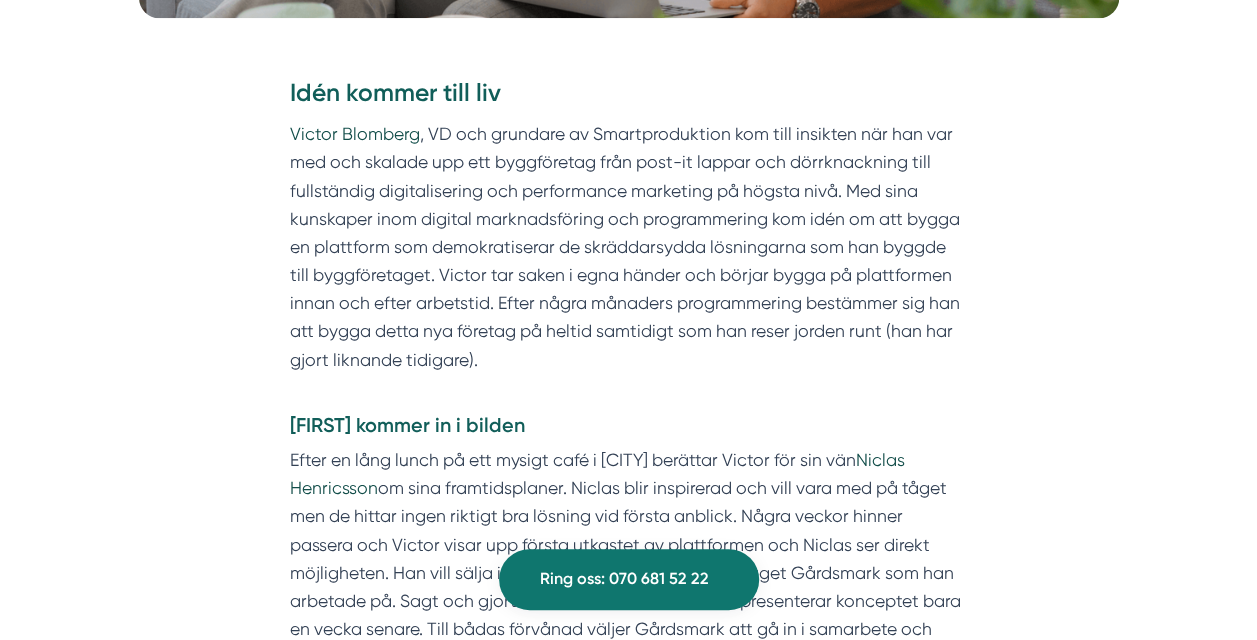 click on "Victor Blomberg , VD och grundare av Smartproduktion kom till insikten när han var med och skalade upp ett byggföretag från post-it lappar och dörrknackning till fullständig digitalisering och performance marketing på högsta nivå. Med sina kunskaper inom digital marknadsföring och programmering kom idén om att bygga en plattform som demokratiserar de skräddarsydda lösningarna som han byggde till byggföretaget. Victor tar saken i egna händer och börjar bygga på plattformen innan och efter arbetstid. Efter några månaders programmering bestämmer sig han att bygga detta nya företag på heltid samtidigt som han reser jorden runt (han har gjort liknande tidigare)." at bounding box center (628, 261) 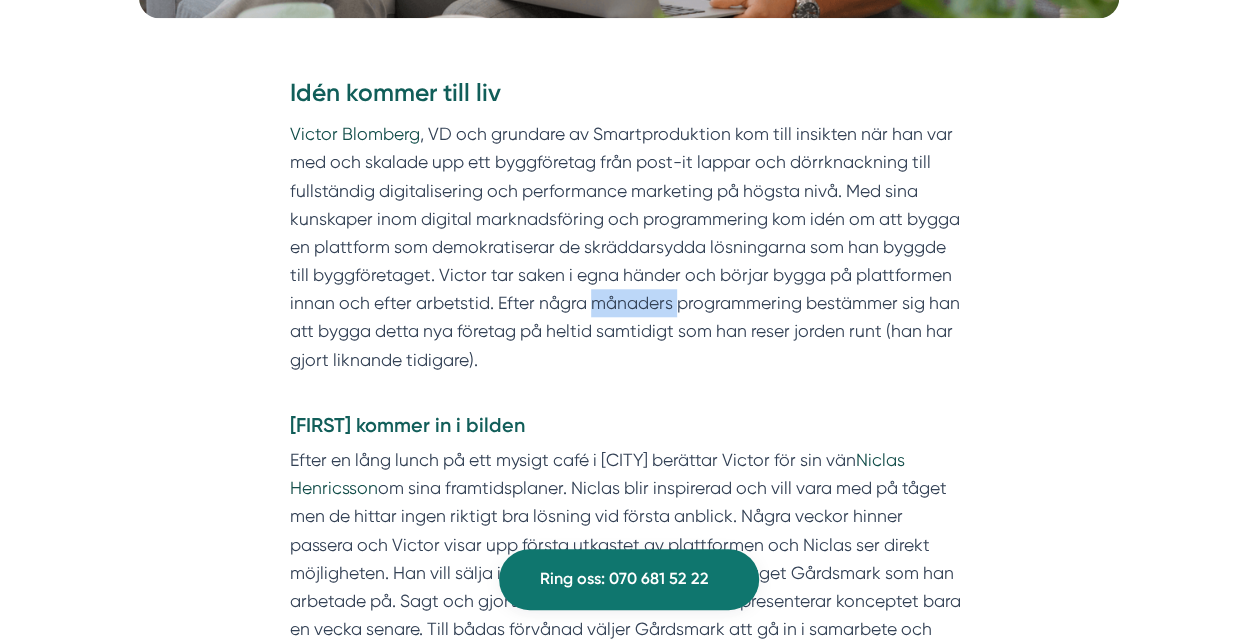 click on "Victor Blomberg , VD och grundare av Smartproduktion kom till insikten när han var med och skalade upp ett byggföretag från post-it lappar och dörrknackning till fullständig digitalisering och performance marketing på högsta nivå. Med sina kunskaper inom digital marknadsföring och programmering kom idén om att bygga en plattform som demokratiserar de skräddarsydda lösningarna som han byggde till byggföretaget. Victor tar saken i egna händer och börjar bygga på plattformen innan och efter arbetstid. Efter några månaders programmering bestämmer sig han att bygga detta nya företag på heltid samtidigt som han reser jorden runt (han har gjort liknande tidigare)." at bounding box center [628, 261] 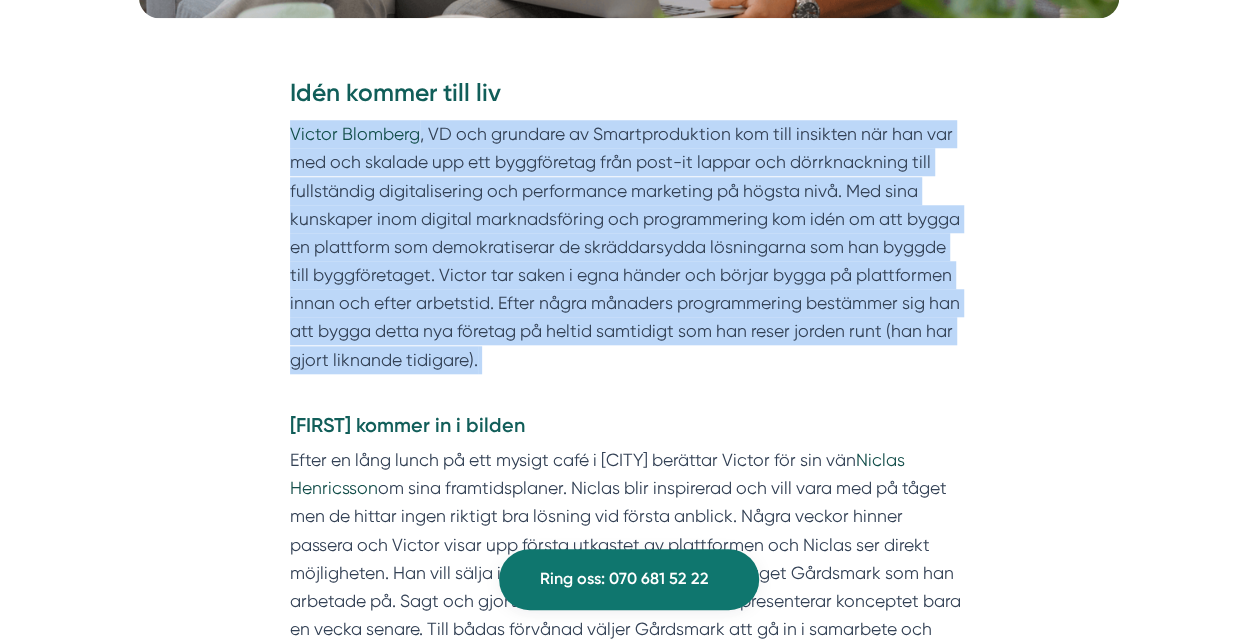 drag, startPoint x: 658, startPoint y: 304, endPoint x: 506, endPoint y: 326, distance: 153.58385 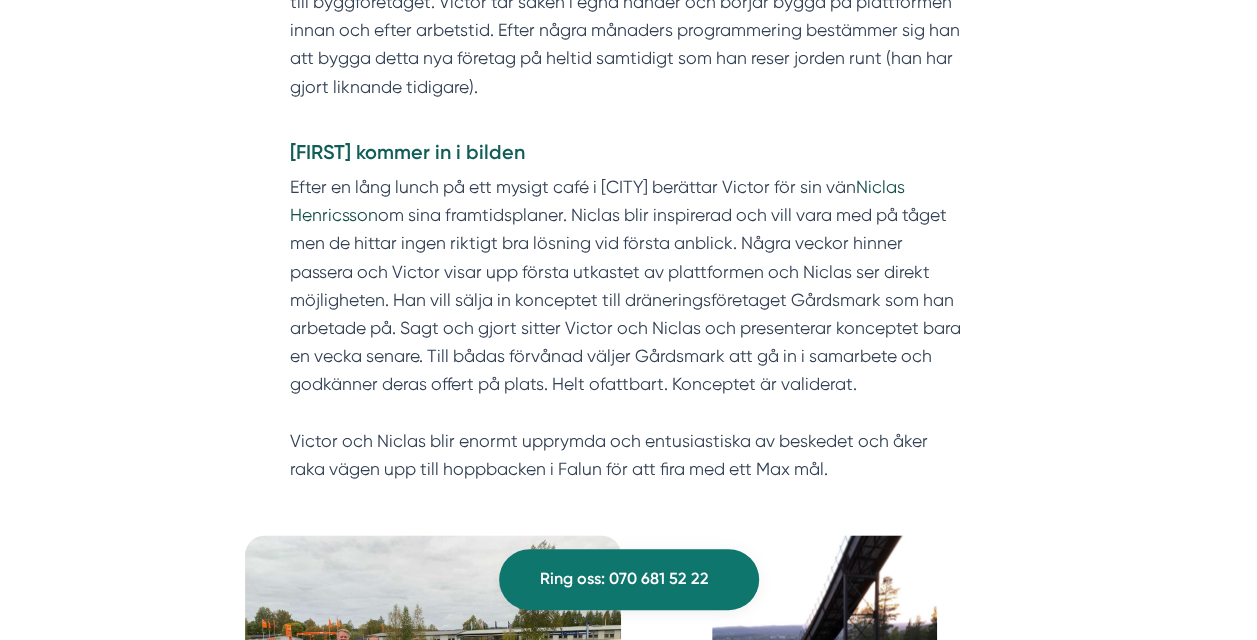 scroll, scrollTop: 1063, scrollLeft: 0, axis: vertical 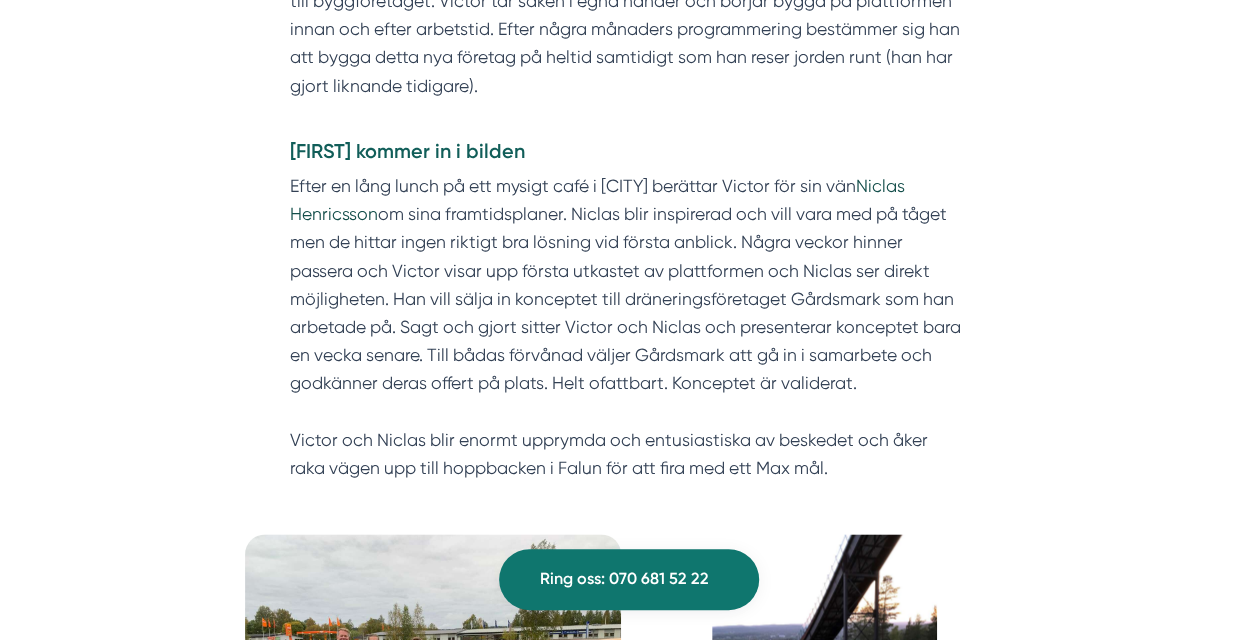 click on "Efter en lång lunch på ett mysigt café i [CITY] berättar Victor för sin vän  Niclas Henricsson  om sina framtidsplaner. Niclas blir inspirerad och vill vara med på tåget men de hittar ingen riktigt bra lösning vid första anblick. Några veckor hinner passera och Victor visar upp första utkastet av plattformen och Niclas ser direkt möjligheten. Han vill sälja in konceptet till dräneringsföretaget Gårdsmark som han arbetade på. Sagt och gjort sitter Victor och Niclas och presenterar konceptet bara en vecka senare. Till bådas förvånad väljer Gårdsmark att gå in i samarbete och godkänner deras offert på plats. Helt ofattbart. Konceptet är validerat.  Victor och Niclas blir enormt upprymda och entusiastiska av beskedet och åker raka vägen upp till hoppbacken i Falun för att fira med ett Max mål." at bounding box center [628, 327] 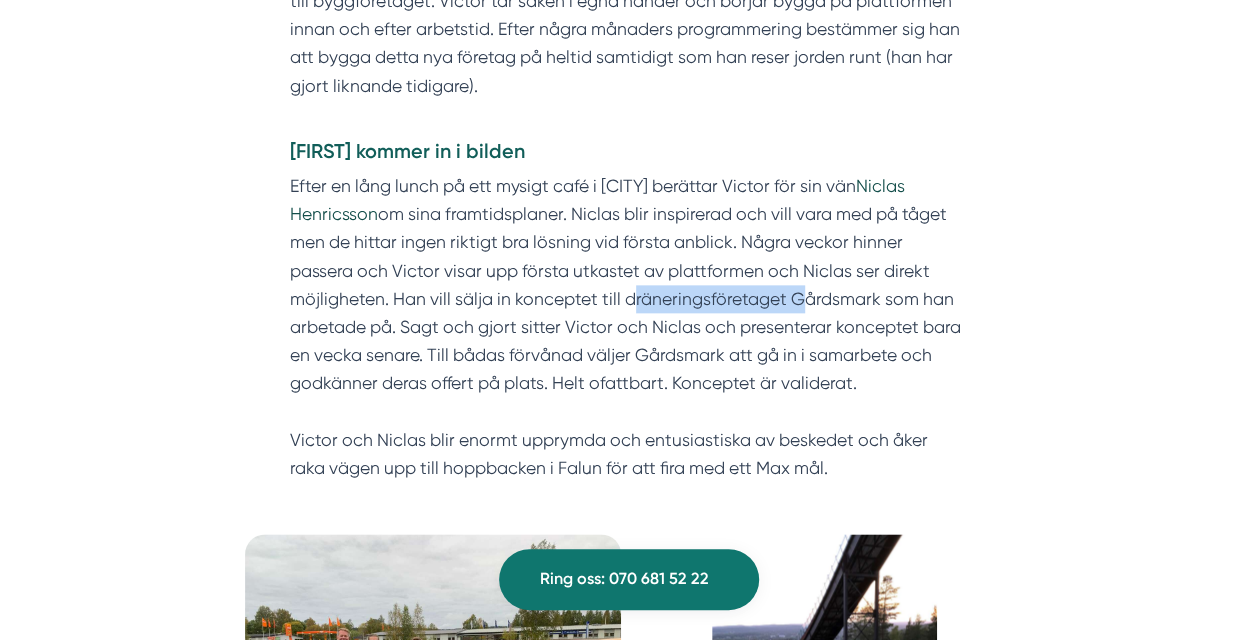 click on "Efter en lång lunch på ett mysigt café i [CITY] berättar Victor för sin vän  Niclas Henricsson  om sina framtidsplaner. Niclas blir inspirerad och vill vara med på tåget men de hittar ingen riktigt bra lösning vid första anblick. Några veckor hinner passera och Victor visar upp första utkastet av plattformen och Niclas ser direkt möjligheten. Han vill sälja in konceptet till dräneringsföretaget Gårdsmark som han arbetade på. Sagt och gjort sitter Victor och Niclas och presenterar konceptet bara en vecka senare. Till bådas förvånad väljer Gårdsmark att gå in i samarbete och godkänner deras offert på plats. Helt ofattbart. Konceptet är validerat.  Victor och Niclas blir enormt upprymda och entusiastiska av beskedet och åker raka vägen upp till hoppbacken i Falun för att fira med ett Max mål." at bounding box center [628, 327] 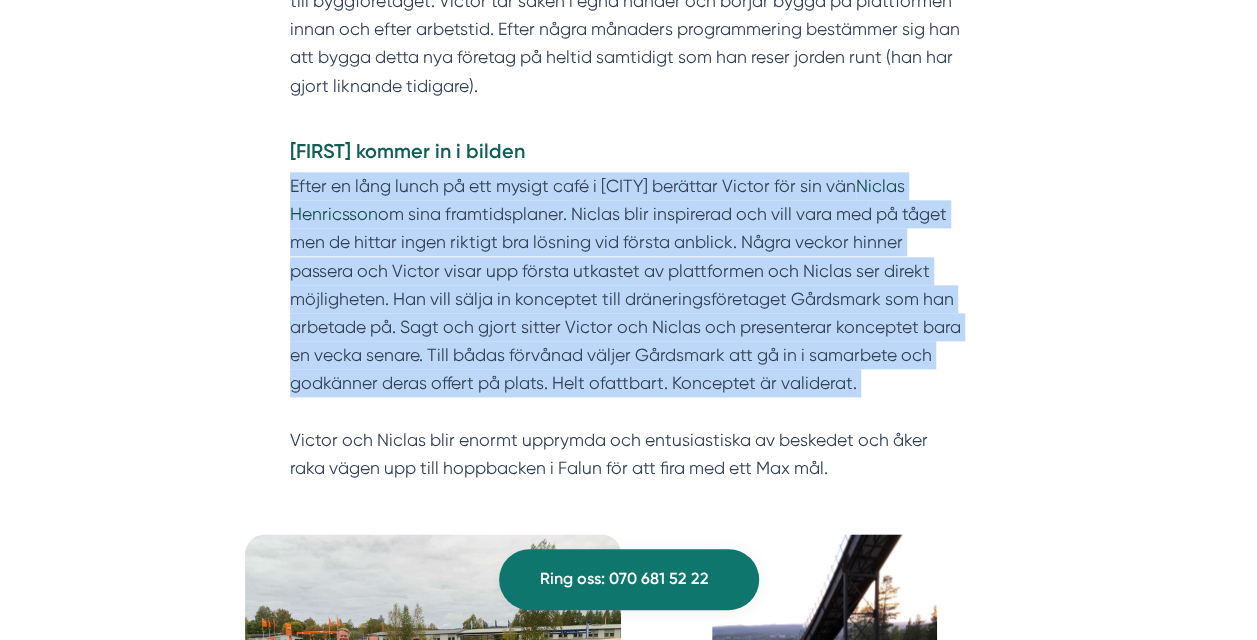 drag, startPoint x: 714, startPoint y: 292, endPoint x: 620, endPoint y: 290, distance: 94.02127 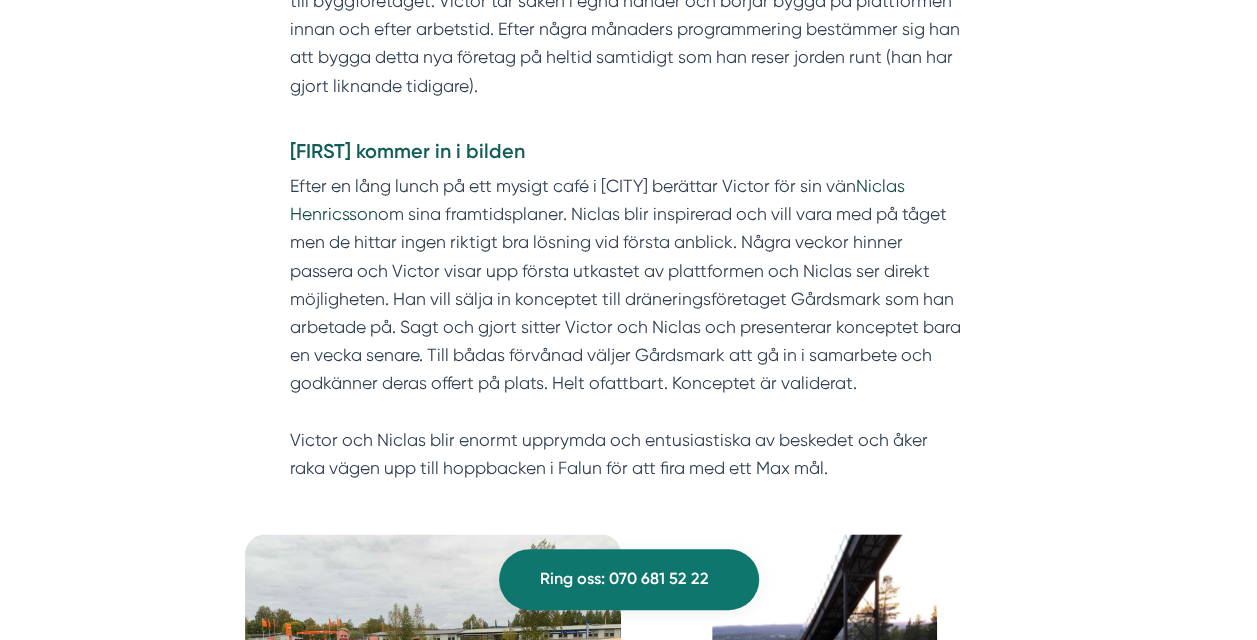click on "Efter en lång lunch på ett mysigt café i [CITY] berättar Victor för sin vän  Niclas Henricsson  om sina framtidsplaner. Niclas blir inspirerad och vill vara med på tåget men de hittar ingen riktigt bra lösning vid första anblick. Några veckor hinner passera och Victor visar upp första utkastet av plattformen och Niclas ser direkt möjligheten. Han vill sälja in konceptet till dräneringsföretaget Gårdsmark som han arbetade på. Sagt och gjort sitter Victor och Niclas och presenterar konceptet bara en vecka senare. Till bådas förvånad väljer Gårdsmark att gå in i samarbete och godkänner deras offert på plats. Helt ofattbart. Konceptet är validerat.  Victor och Niclas blir enormt upprymda och entusiastiska av beskedet och åker raka vägen upp till hoppbacken i Falun för att fira med ett Max mål." at bounding box center (628, 327) 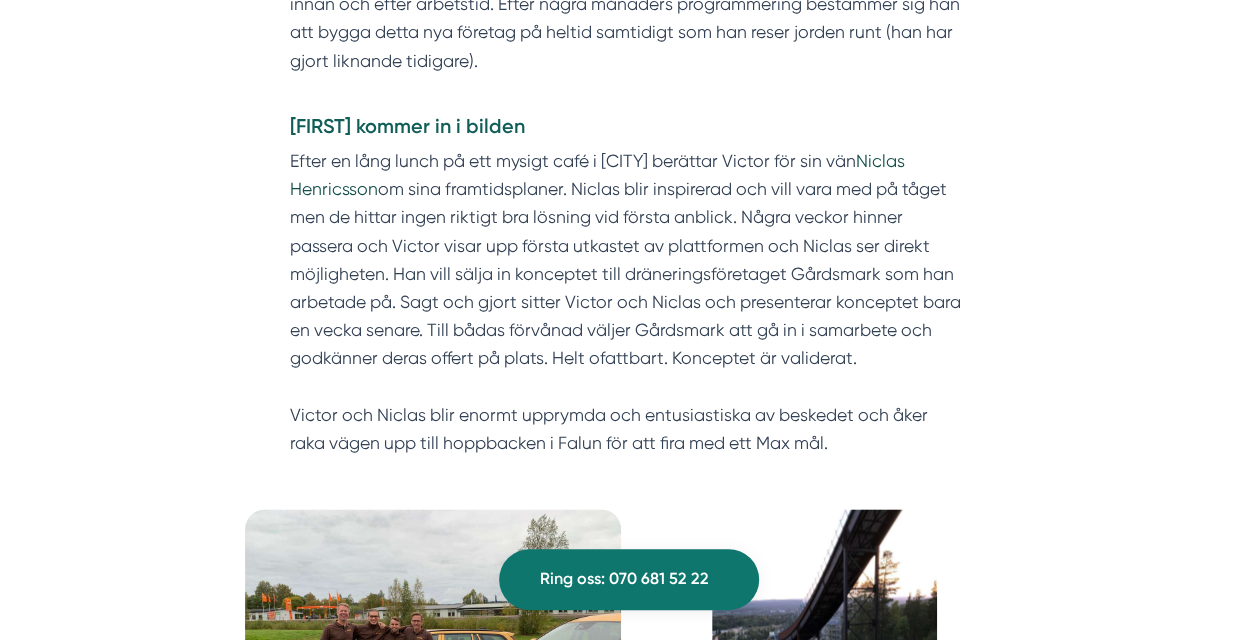 scroll, scrollTop: 1087, scrollLeft: 0, axis: vertical 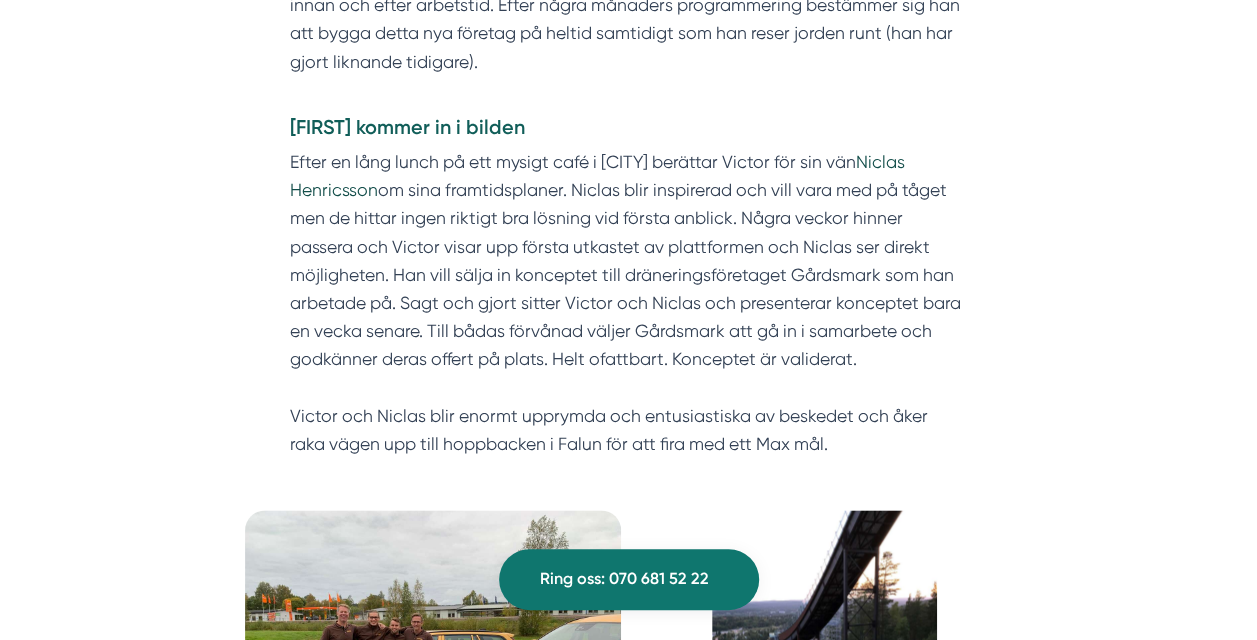 click on "Efter en lång lunch på ett mysigt café i [CITY] berättar Victor för sin vän  Niclas Henricsson  om sina framtidsplaner. Niclas blir inspirerad och vill vara med på tåget men de hittar ingen riktigt bra lösning vid första anblick. Några veckor hinner passera och Victor visar upp första utkastet av plattformen och Niclas ser direkt möjligheten. Han vill sälja in konceptet till dräneringsföretaget Gårdsmark som han arbetade på. Sagt och gjort sitter Victor och Niclas och presenterar konceptet bara en vecka senare. Till bådas förvånad väljer Gårdsmark att gå in i samarbete och godkänner deras offert på plats. Helt ofattbart. Konceptet är validerat.  Victor och Niclas blir enormt upprymda och entusiastiska av beskedet och åker raka vägen upp till hoppbacken i Falun för att fira med ett Max mål." at bounding box center [628, 303] 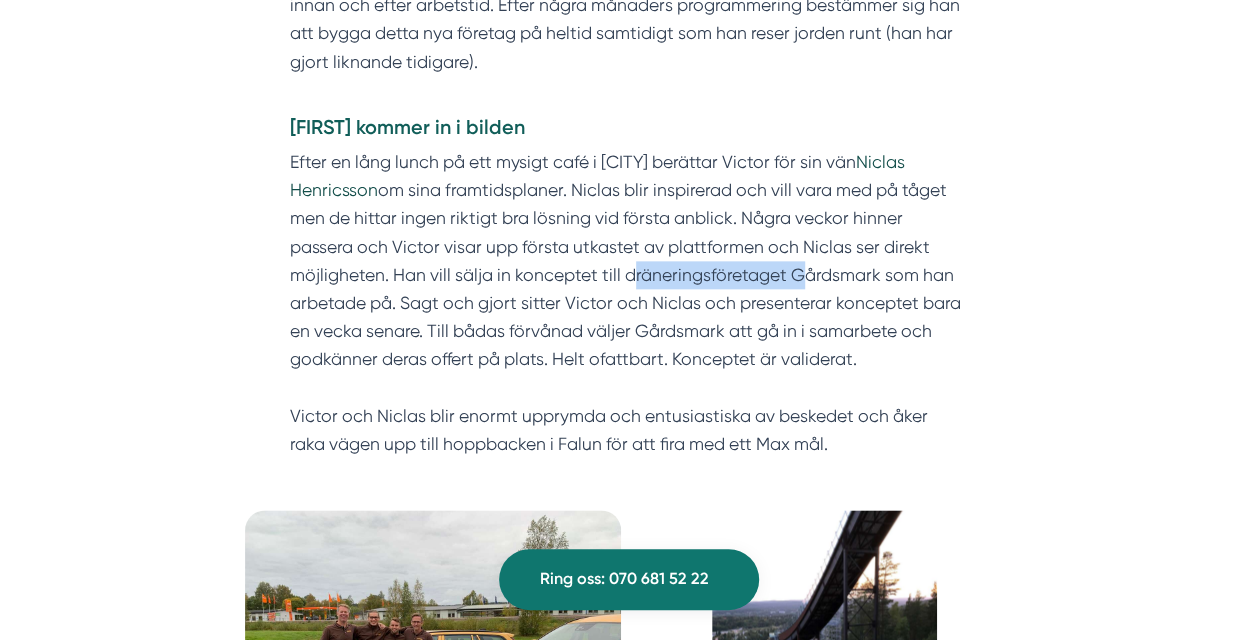 click on "Efter en lång lunch på ett mysigt café i [CITY] berättar Victor för sin vän  Niclas Henricsson  om sina framtidsplaner. Niclas blir inspirerad och vill vara med på tåget men de hittar ingen riktigt bra lösning vid första anblick. Några veckor hinner passera och Victor visar upp första utkastet av plattformen och Niclas ser direkt möjligheten. Han vill sälja in konceptet till dräneringsföretaget Gårdsmark som han arbetade på. Sagt och gjort sitter Victor och Niclas och presenterar konceptet bara en vecka senare. Till bådas förvånad väljer Gårdsmark att gå in i samarbete och godkänner deras offert på plats. Helt ofattbart. Konceptet är validerat.  Victor och Niclas blir enormt upprymda och entusiastiska av beskedet och åker raka vägen upp till hoppbacken i Falun för att fira med ett Max mål." at bounding box center [628, 303] 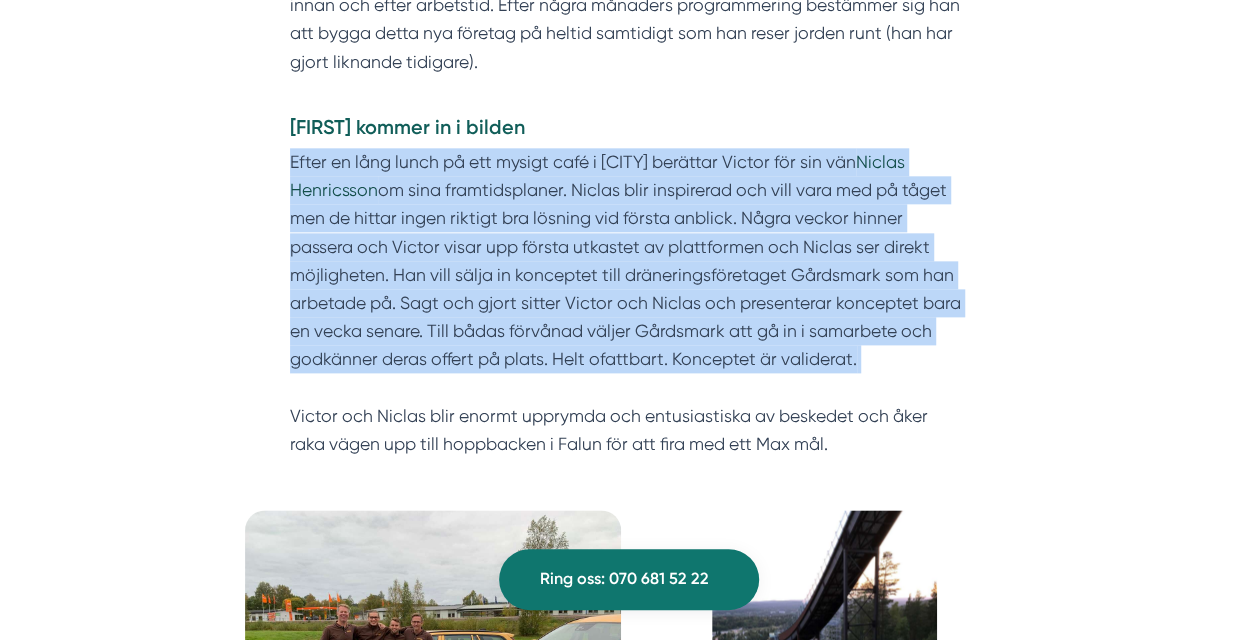 drag, startPoint x: 622, startPoint y: 268, endPoint x: 555, endPoint y: 270, distance: 67.02985 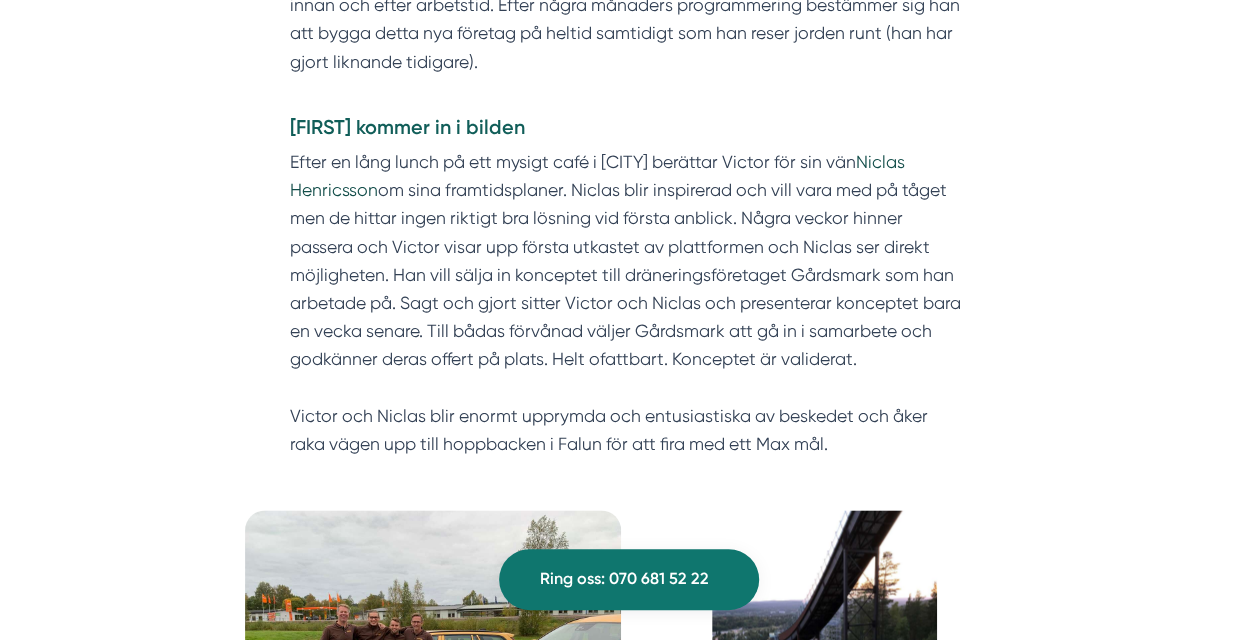click on "Efter en lång lunch på ett mysigt café i [CITY] berättar Victor för sin vän  Niclas Henricsson  om sina framtidsplaner. Niclas blir inspirerad och vill vara med på tåget men de hittar ingen riktigt bra lösning vid första anblick. Några veckor hinner passera och Victor visar upp första utkastet av plattformen och Niclas ser direkt möjligheten. Han vill sälja in konceptet till dräneringsföretaget Gårdsmark som han arbetade på. Sagt och gjort sitter Victor och Niclas och presenterar konceptet bara en vecka senare. Till bådas förvånad väljer Gårdsmark att gå in i samarbete och godkänner deras offert på plats. Helt ofattbart. Konceptet är validerat.  Victor och Niclas blir enormt upprymda och entusiastiska av beskedet och åker raka vägen upp till hoppbacken i Falun för att fira med ett Max mål." at bounding box center [628, 303] 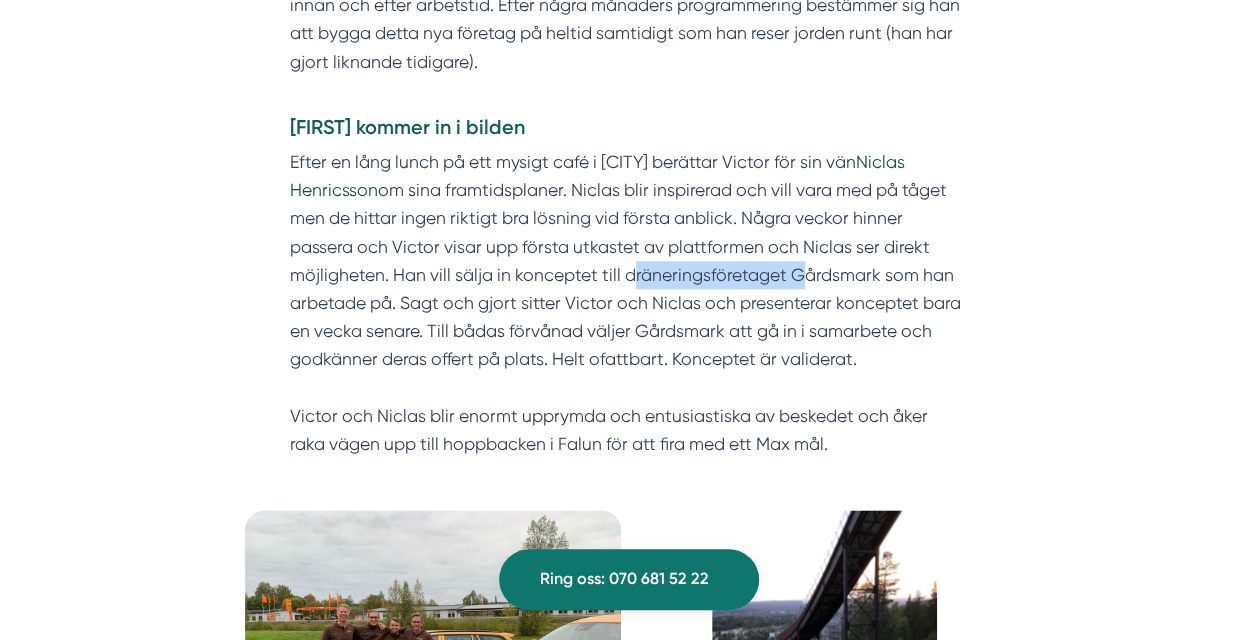 click on "Efter en lång lunch på ett mysigt café i [CITY] berättar Victor för sin vän  Niclas Henricsson  om sina framtidsplaner. Niclas blir inspirerad och vill vara med på tåget men de hittar ingen riktigt bra lösning vid första anblick. Några veckor hinner passera och Victor visar upp första utkastet av plattformen och Niclas ser direkt möjligheten. Han vill sälja in konceptet till dräneringsföretaget Gårdsmark som han arbetade på. Sagt och gjort sitter Victor och Niclas och presenterar konceptet bara en vecka senare. Till bådas förvånad väljer Gårdsmark att gå in i samarbete och godkänner deras offert på plats. Helt ofattbart. Konceptet är validerat.  Victor och Niclas blir enormt upprymda och entusiastiska av beskedet och åker raka vägen upp till hoppbacken i Falun för att fira med ett Max mål." at bounding box center (628, 303) 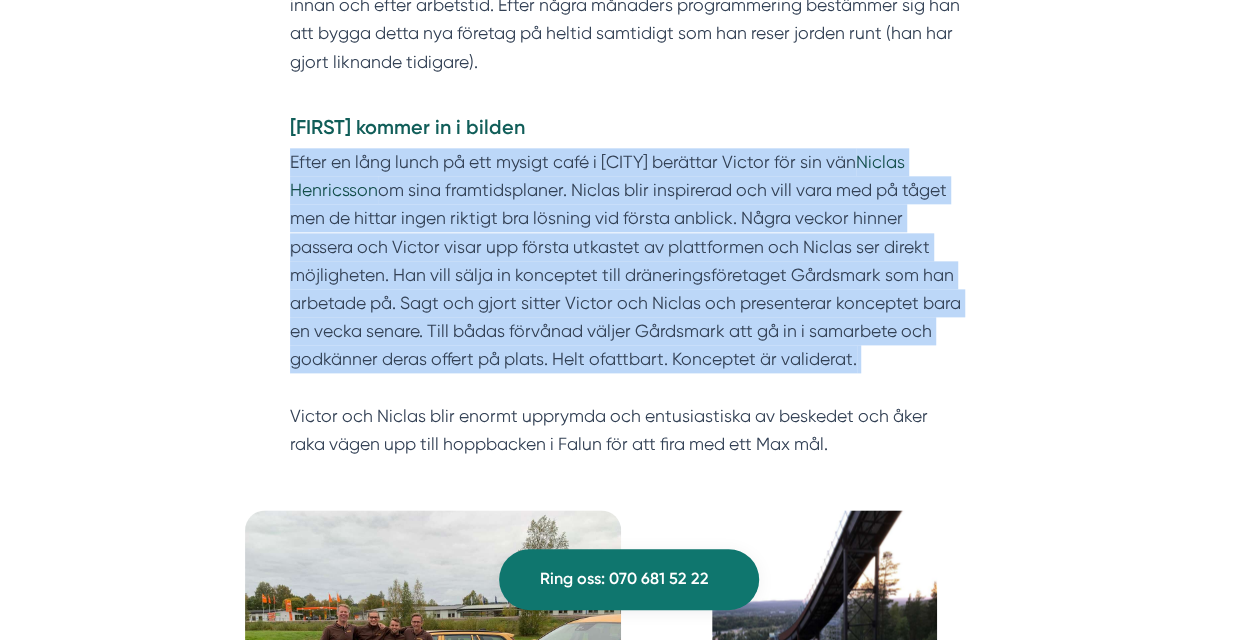 drag, startPoint x: 681, startPoint y: 276, endPoint x: 612, endPoint y: 276, distance: 69 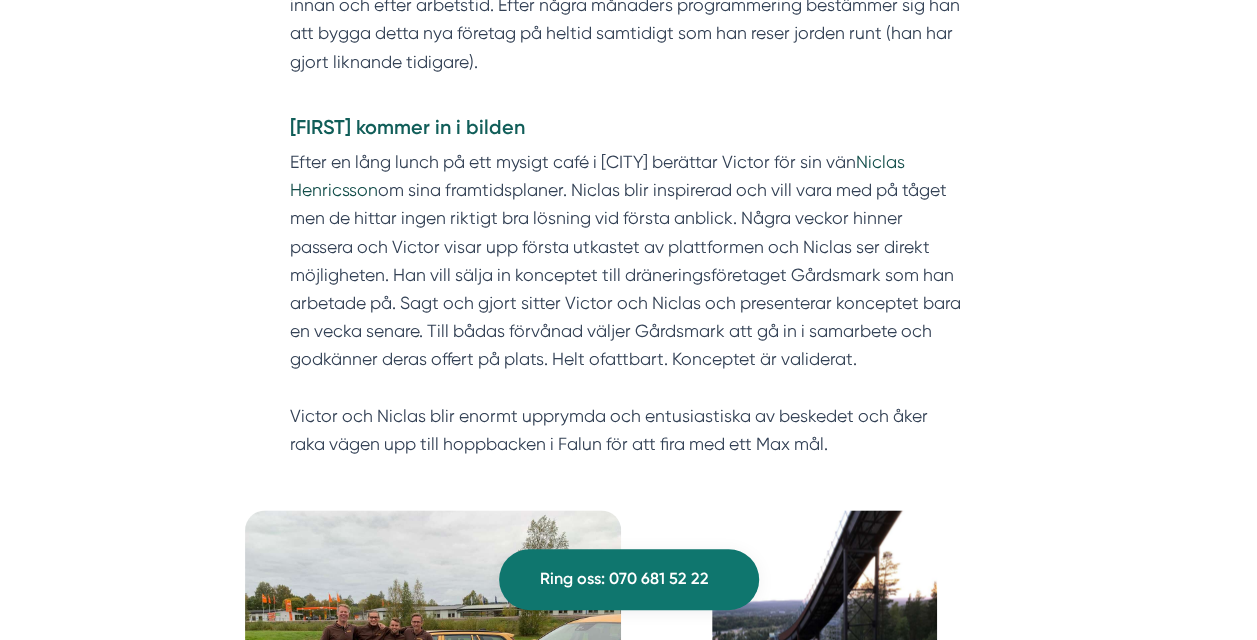 scroll, scrollTop: 1118, scrollLeft: 0, axis: vertical 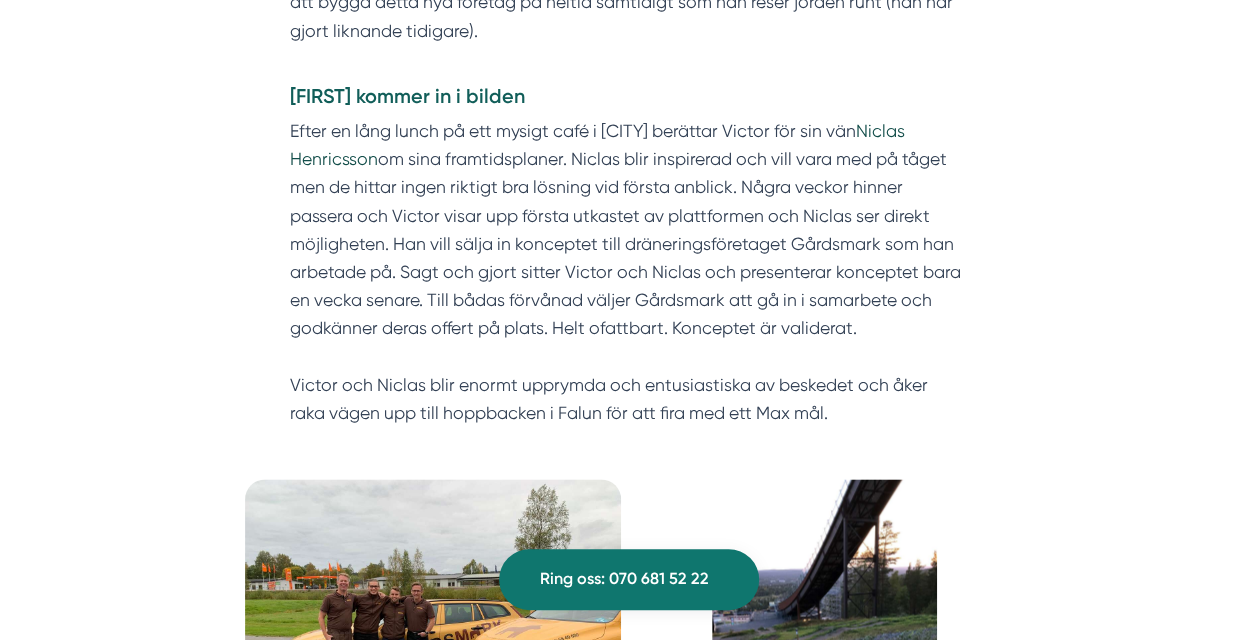 click on "Efter en lång lunch på ett mysigt café i [CITY] berättar Victor för sin vän  Niclas Henricsson  om sina framtidsplaner. Niclas blir inspirerad och vill vara med på tåget men de hittar ingen riktigt bra lösning vid första anblick. Några veckor hinner passera och Victor visar upp första utkastet av plattformen och Niclas ser direkt möjligheten. Han vill sälja in konceptet till dräneringsföretaget Gårdsmark som han arbetade på. Sagt och gjort sitter Victor och Niclas och presenterar konceptet bara en vecka senare. Till bådas förvånad väljer Gårdsmark att gå in i samarbete och godkänner deras offert på plats. Helt ofattbart. Konceptet är validerat.  Victor och Niclas blir enormt upprymda och entusiastiska av beskedet och åker raka vägen upp till hoppbacken i Falun för att fira med ett Max mål." at bounding box center [628, 272] 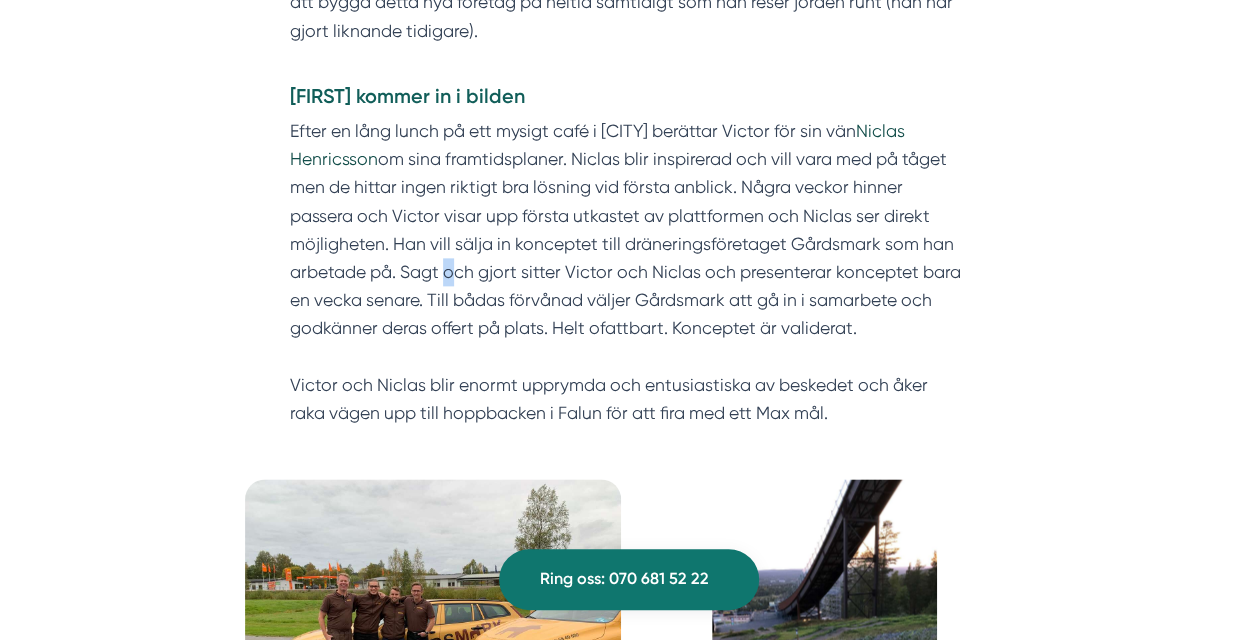 click on "Efter en lång lunch på ett mysigt café i [CITY] berättar Victor för sin vän  Niclas Henricsson  om sina framtidsplaner. Niclas blir inspirerad och vill vara med på tåget men de hittar ingen riktigt bra lösning vid första anblick. Några veckor hinner passera och Victor visar upp första utkastet av plattformen och Niclas ser direkt möjligheten. Han vill sälja in konceptet till dräneringsföretaget Gårdsmark som han arbetade på. Sagt och gjort sitter Victor och Niclas och presenterar konceptet bara en vecka senare. Till bådas förvånad väljer Gårdsmark att gå in i samarbete och godkänner deras offert på plats. Helt ofattbart. Konceptet är validerat.  Victor och Niclas blir enormt upprymda och entusiastiska av beskedet och åker raka vägen upp till hoppbacken i Falun för att fira med ett Max mål." at bounding box center (628, 272) 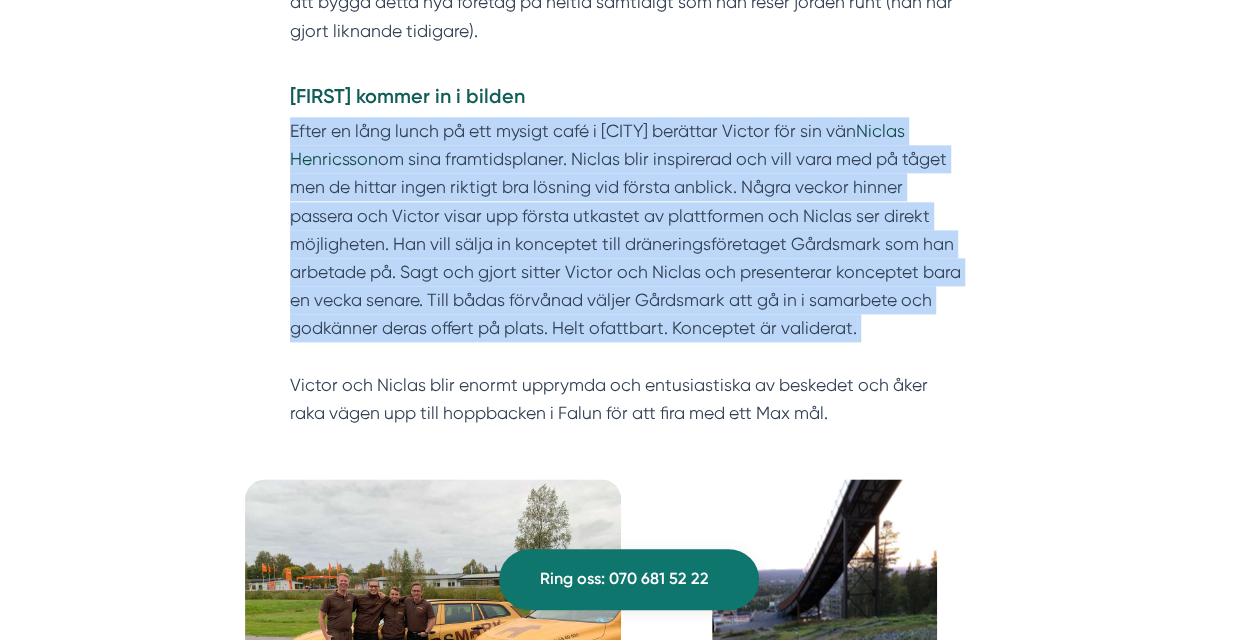 drag, startPoint x: 442, startPoint y: 271, endPoint x: 415, endPoint y: 278, distance: 27.89265 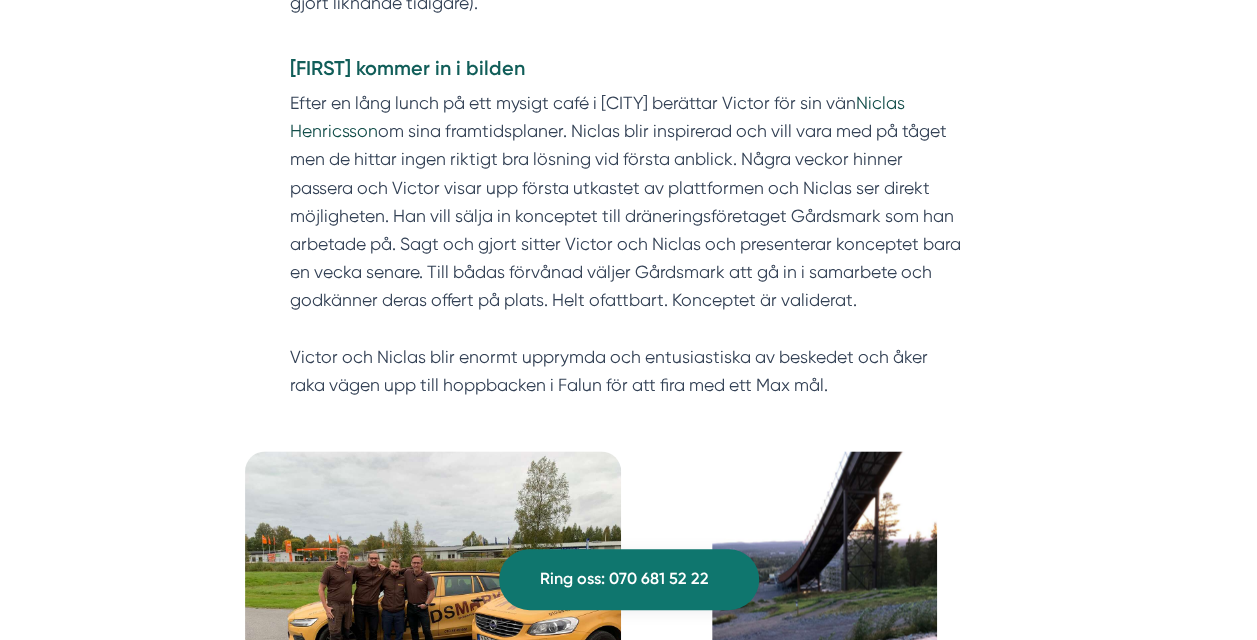 scroll, scrollTop: 1178, scrollLeft: 0, axis: vertical 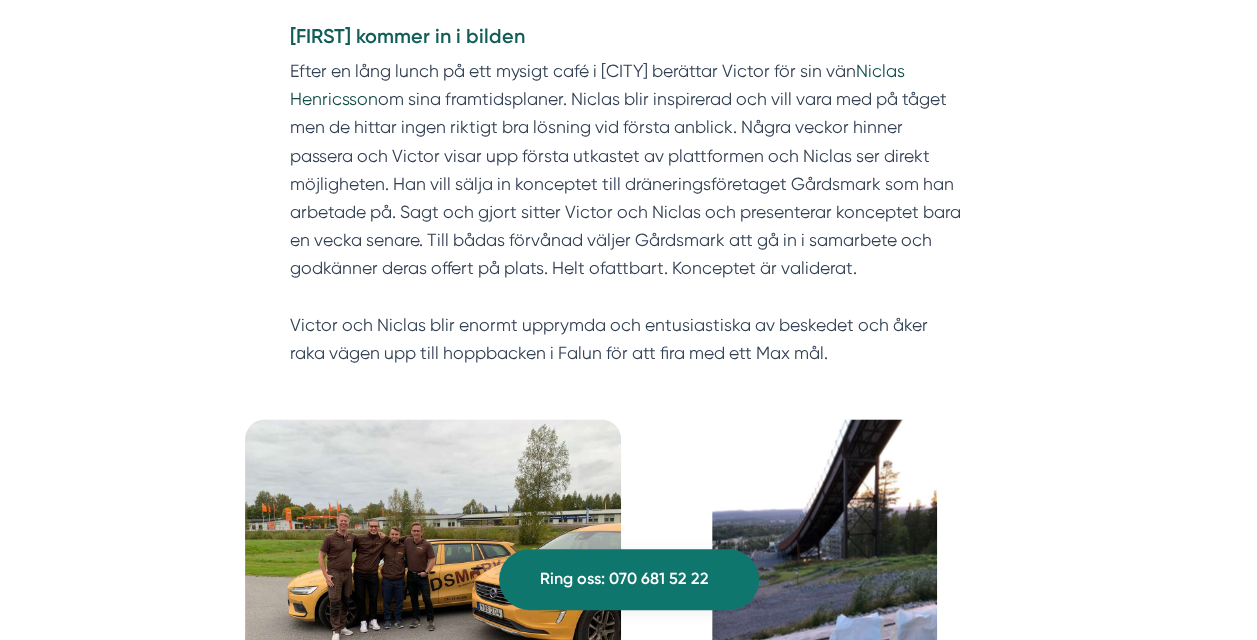 click on "Efter en lång lunch på ett mysigt café i [CITY] berättar Victor för sin vän  Niclas Henricsson  om sina framtidsplaner. Niclas blir inspirerad och vill vara med på tåget men de hittar ingen riktigt bra lösning vid första anblick. Några veckor hinner passera och Victor visar upp första utkastet av plattformen och Niclas ser direkt möjligheten. Han vill sälja in konceptet till dräneringsföretaget Gårdsmark som han arbetade på. Sagt och gjort sitter Victor och Niclas och presenterar konceptet bara en vecka senare. Till bådas förvånad väljer Gårdsmark att gå in i samarbete och godkänner deras offert på plats. Helt ofattbart. Konceptet är validerat.  Victor och Niclas blir enormt upprymda och entusiastiska av beskedet och åker raka vägen upp till hoppbacken i Falun för att fira med ett Max mål." at bounding box center (628, 212) 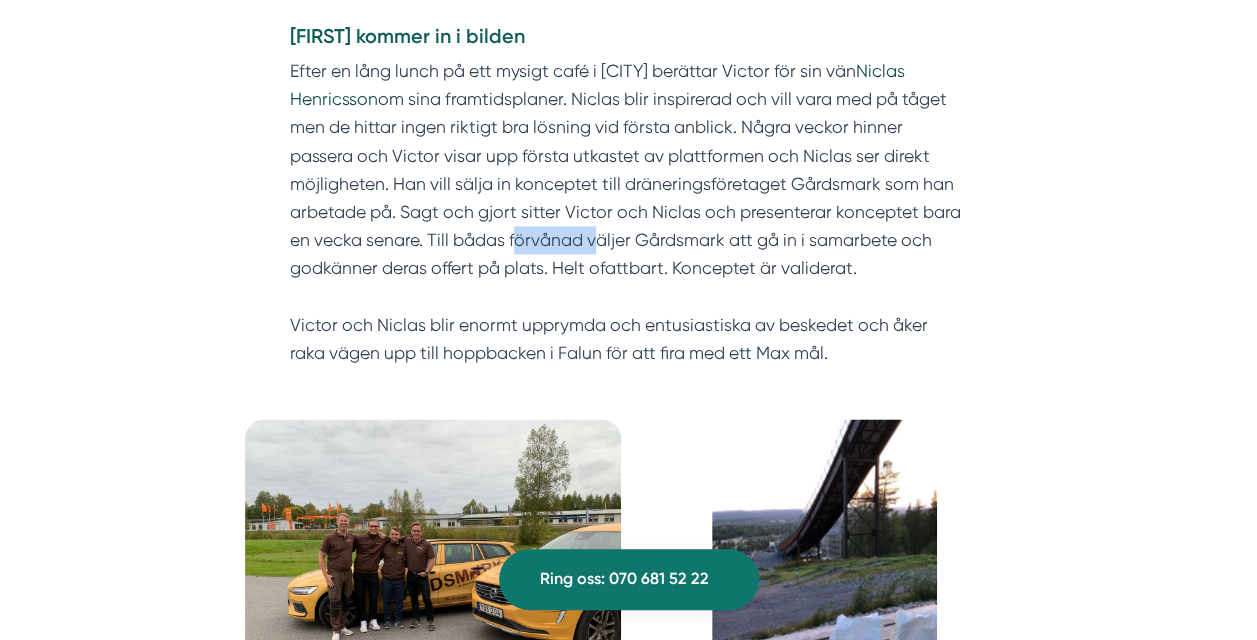 click on "Efter en lång lunch på ett mysigt café i [CITY] berättar Victor för sin vän  Niclas Henricsson  om sina framtidsplaner. Niclas blir inspirerad och vill vara med på tåget men de hittar ingen riktigt bra lösning vid första anblick. Några veckor hinner passera och Victor visar upp första utkastet av plattformen och Niclas ser direkt möjligheten. Han vill sälja in konceptet till dräneringsföretaget Gårdsmark som han arbetade på. Sagt och gjort sitter Victor och Niclas och presenterar konceptet bara en vecka senare. Till bådas förvånad väljer Gårdsmark att gå in i samarbete och godkänner deras offert på plats. Helt ofattbart. Konceptet är validerat.  Victor och Niclas blir enormt upprymda och entusiastiska av beskedet och åker raka vägen upp till hoppbacken i Falun för att fira med ett Max mål." at bounding box center [628, 212] 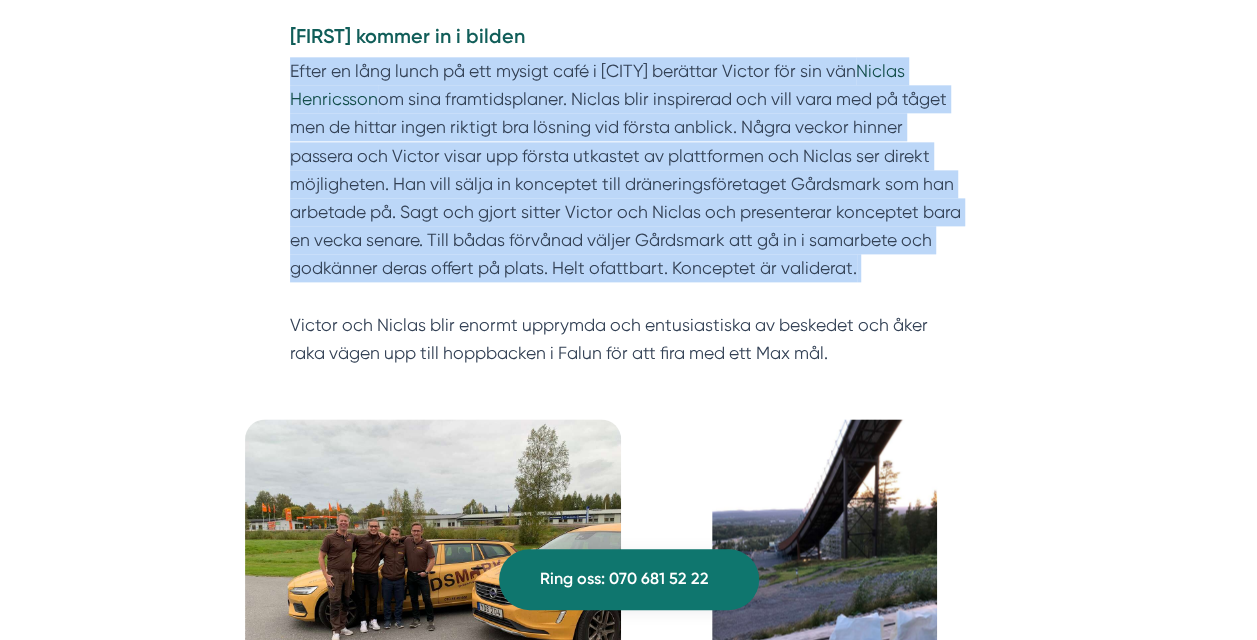drag, startPoint x: 512, startPoint y: 238, endPoint x: 470, endPoint y: 240, distance: 42.047592 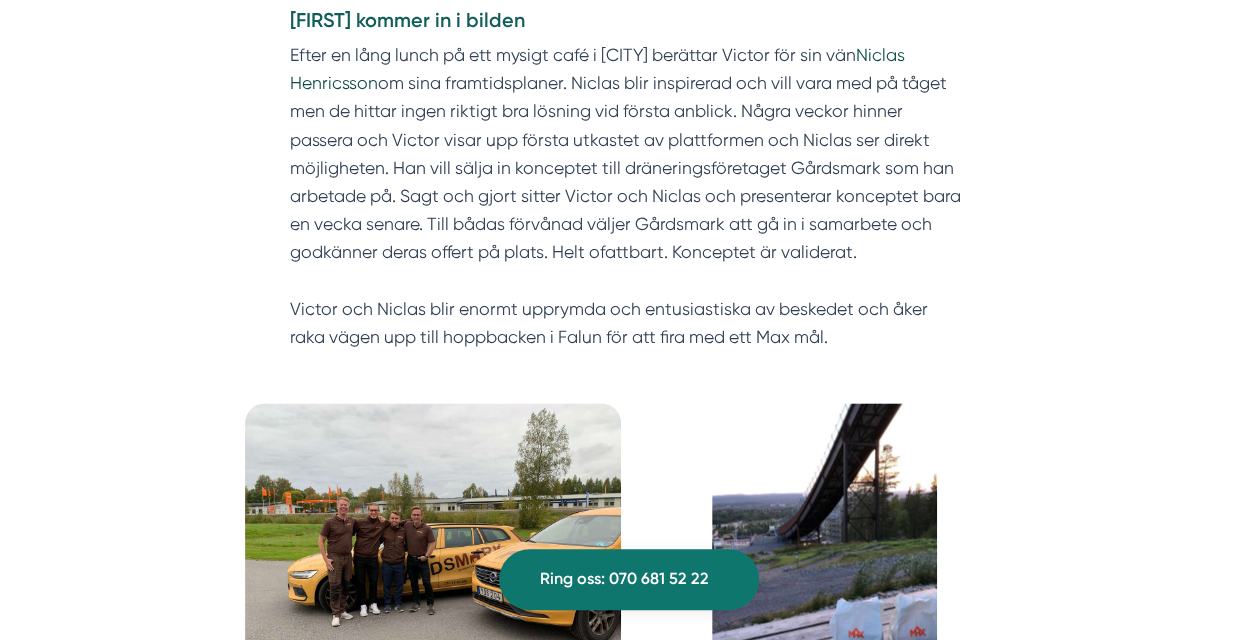 scroll, scrollTop: 1195, scrollLeft: 0, axis: vertical 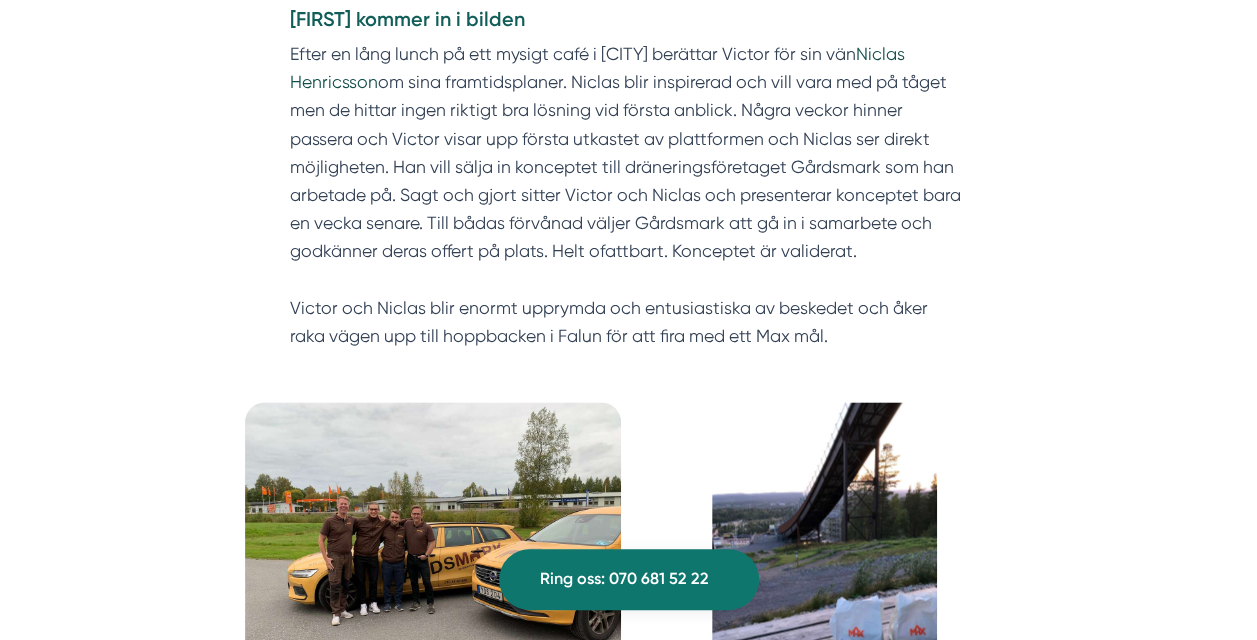 click on "Efter en lång lunch på ett mysigt café i [CITY] berättar Victor för sin vän  Niclas Henricsson  om sina framtidsplaner. Niclas blir inspirerad och vill vara med på tåget men de hittar ingen riktigt bra lösning vid första anblick. Några veckor hinner passera och Victor visar upp första utkastet av plattformen och Niclas ser direkt möjligheten. Han vill sälja in konceptet till dräneringsföretaget Gårdsmark som han arbetade på. Sagt och gjort sitter Victor och Niclas och presenterar konceptet bara en vecka senare. Till bådas förvånad väljer Gårdsmark att gå in i samarbete och godkänner deras offert på plats. Helt ofattbart. Konceptet är validerat.  Victor och Niclas blir enormt upprymda och entusiastiska av beskedet och åker raka vägen upp till hoppbacken i Falun för att fira med ett Max mål." at bounding box center [628, 195] 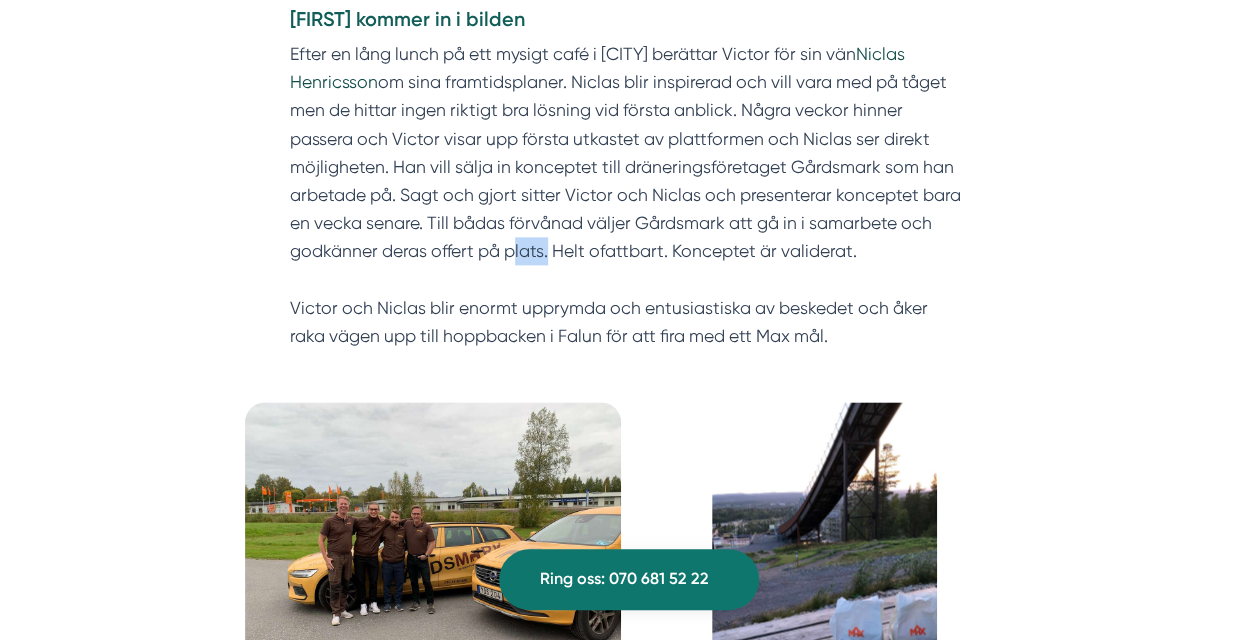 click on "Efter en lång lunch på ett mysigt café i [CITY] berättar Victor för sin vän  Niclas Henricsson  om sina framtidsplaner. Niclas blir inspirerad och vill vara med på tåget men de hittar ingen riktigt bra lösning vid första anblick. Några veckor hinner passera och Victor visar upp första utkastet av plattformen och Niclas ser direkt möjligheten. Han vill sälja in konceptet till dräneringsföretaget Gårdsmark som han arbetade på. Sagt och gjort sitter Victor och Niclas och presenterar konceptet bara en vecka senare. Till bådas förvånad väljer Gårdsmark att gå in i samarbete och godkänner deras offert på plats. Helt ofattbart. Konceptet är validerat.  Victor och Niclas blir enormt upprymda och entusiastiska av beskedet och åker raka vägen upp till hoppbacken i Falun för att fira med ett Max mål." at bounding box center [628, 195] 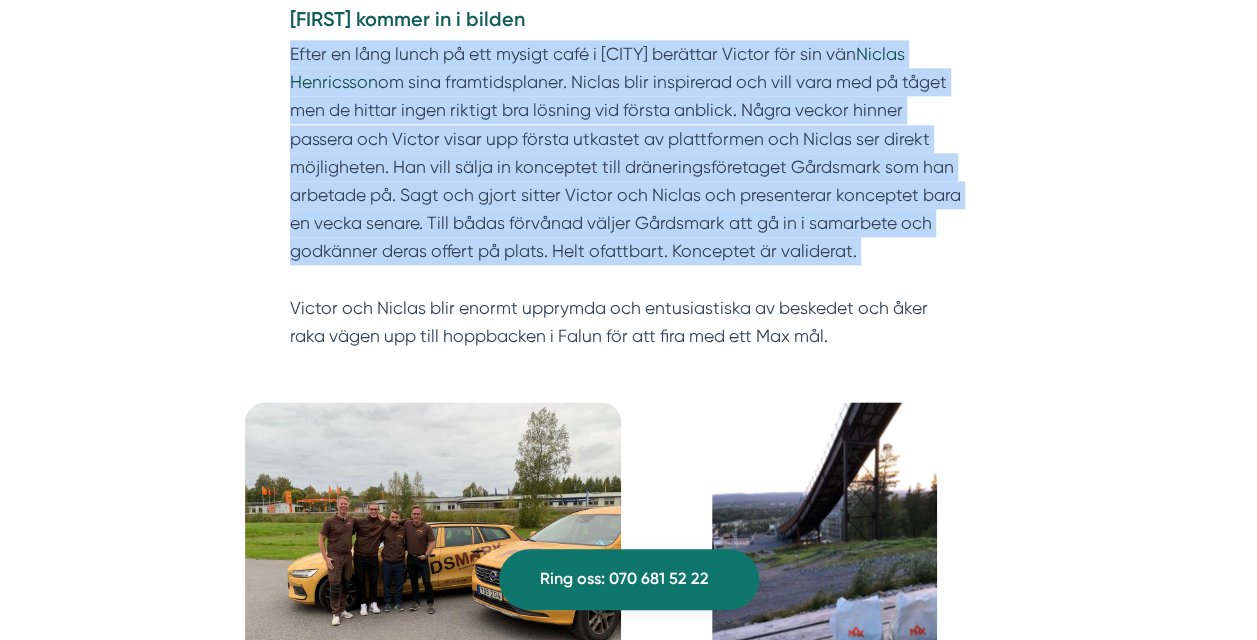 drag, startPoint x: 533, startPoint y: 246, endPoint x: 464, endPoint y: 246, distance: 69 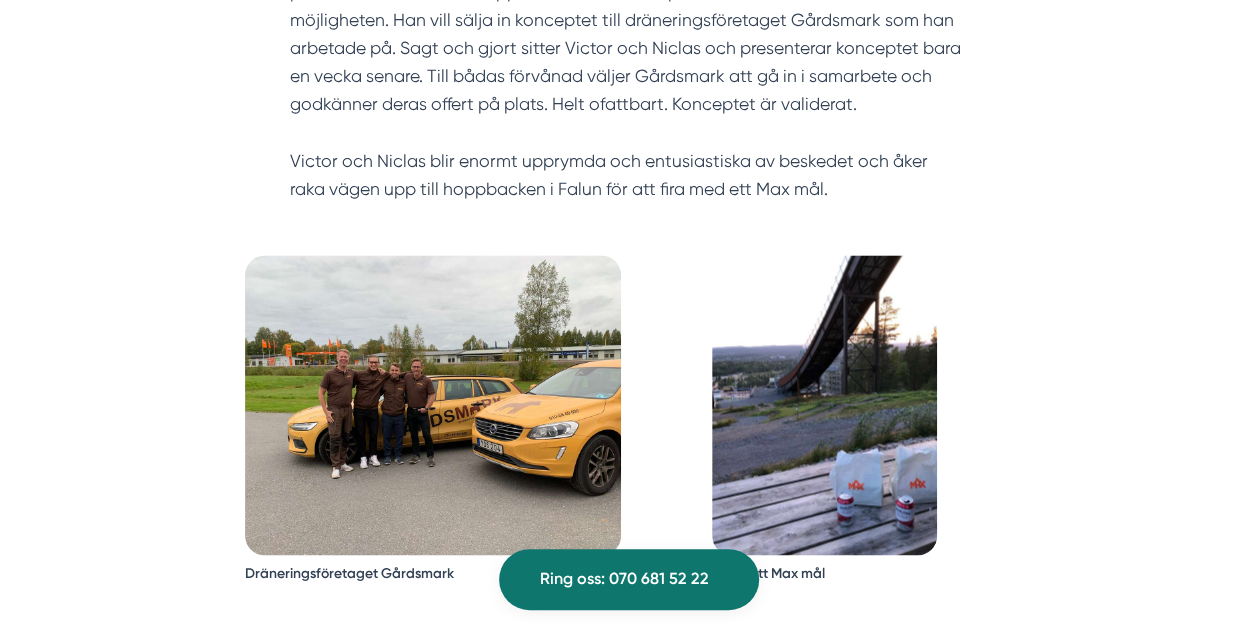 scroll, scrollTop: 1341, scrollLeft: 0, axis: vertical 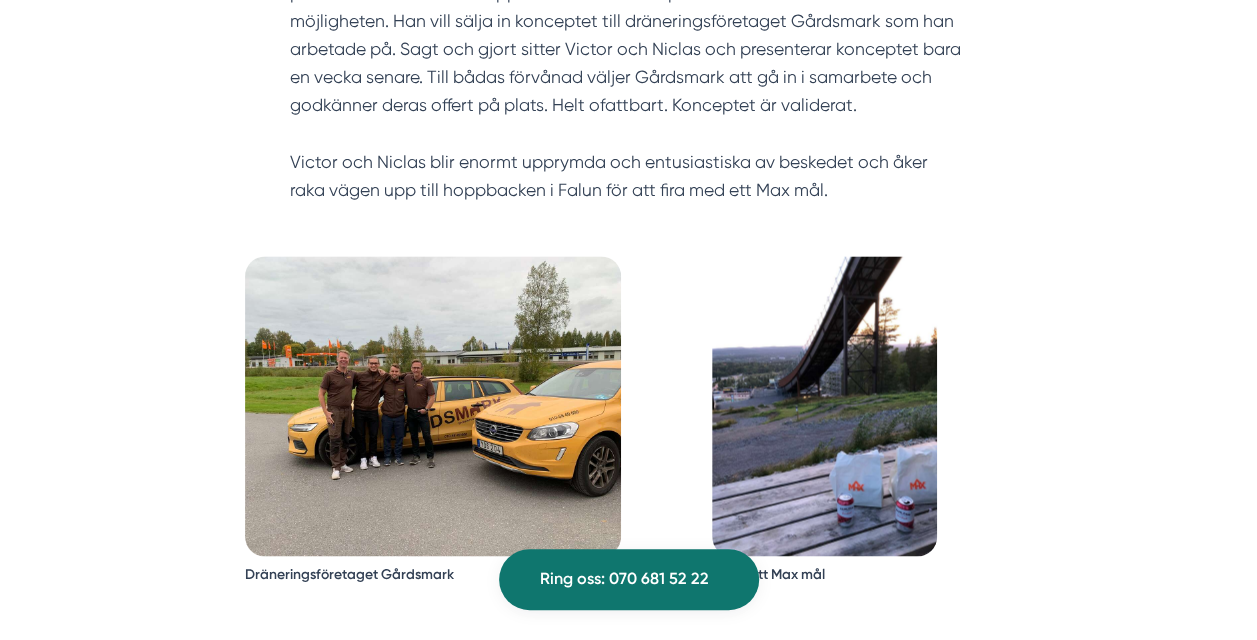 click on "Efter en lång lunch på ett mysigt café i [CITY] berättar Victor för sin vän  Niclas Henricsson  om sina framtidsplaner. Niclas blir inspirerad och vill vara med på tåget men de hittar ingen riktigt bra lösning vid första anblick. Några veckor hinner passera och Victor visar upp första utkastet av plattformen och Niclas ser direkt möjligheten. Han vill sälja in konceptet till dräneringsföretaget Gårdsmark som han arbetade på. Sagt och gjort sitter Victor och Niclas och presenterar konceptet bara en vecka senare. Till bådas förvånad väljer Gårdsmark att gå in i samarbete och godkänner deras offert på plats. Helt ofattbart. Konceptet är validerat.  Victor och Niclas blir enormt upprymda och entusiastiska av beskedet och åker raka vägen upp till hoppbacken i Falun för att fira med ett Max mål." at bounding box center (628, 49) 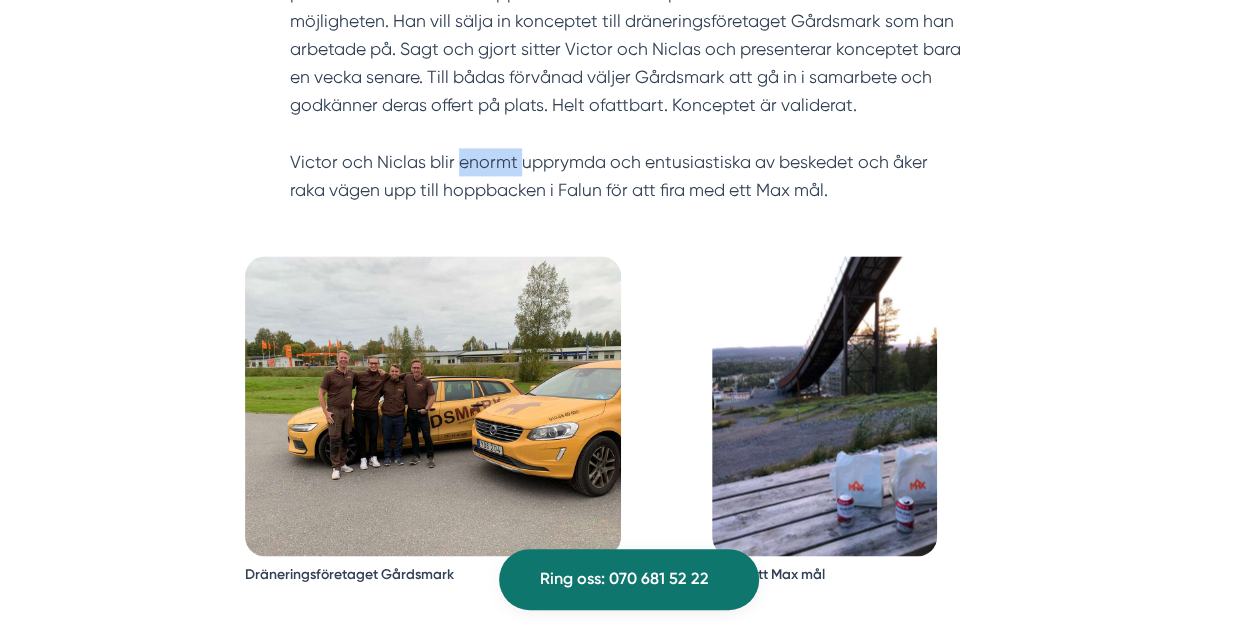 click on "Efter en lång lunch på ett mysigt café i [CITY] berättar Victor för sin vän  Niclas Henricsson  om sina framtidsplaner. Niclas blir inspirerad och vill vara med på tåget men de hittar ingen riktigt bra lösning vid första anblick. Några veckor hinner passera och Victor visar upp första utkastet av plattformen och Niclas ser direkt möjligheten. Han vill sälja in konceptet till dräneringsföretaget Gårdsmark som han arbetade på. Sagt och gjort sitter Victor och Niclas och presenterar konceptet bara en vecka senare. Till bådas förvånad väljer Gårdsmark att gå in i samarbete och godkänner deras offert på plats. Helt ofattbart. Konceptet är validerat.  Victor och Niclas blir enormt upprymda och entusiastiska av beskedet och åker raka vägen upp till hoppbacken i Falun för att fira med ett Max mål." at bounding box center (628, 49) 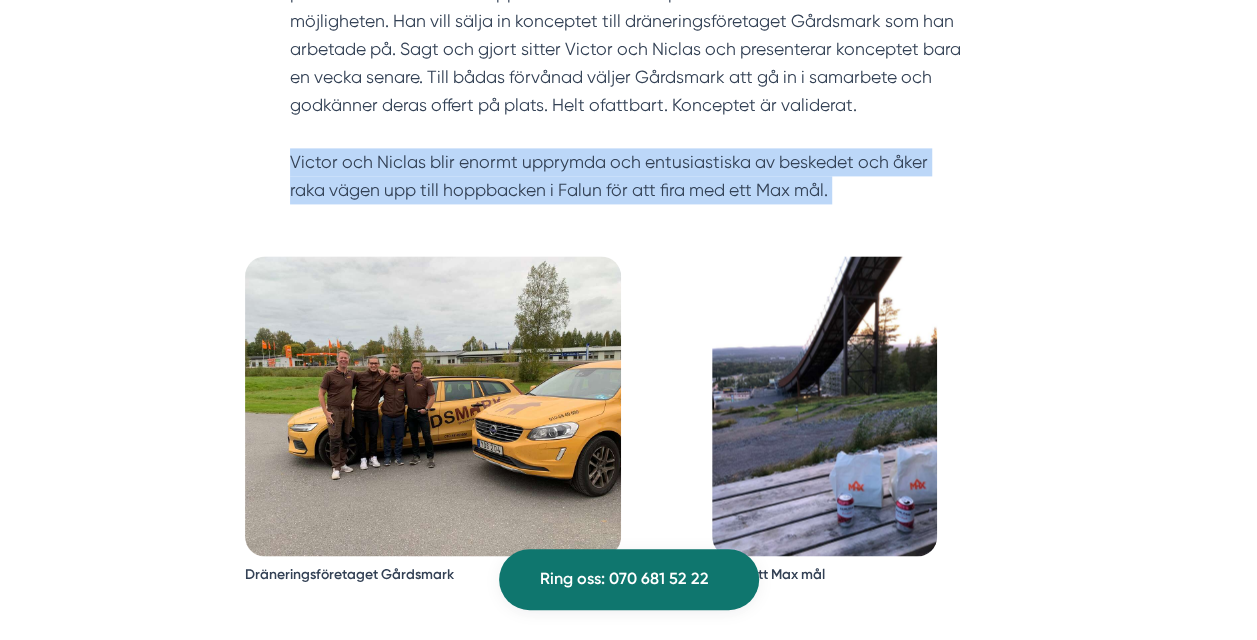 drag, startPoint x: 485, startPoint y: 163, endPoint x: 563, endPoint y: 200, distance: 86.33076 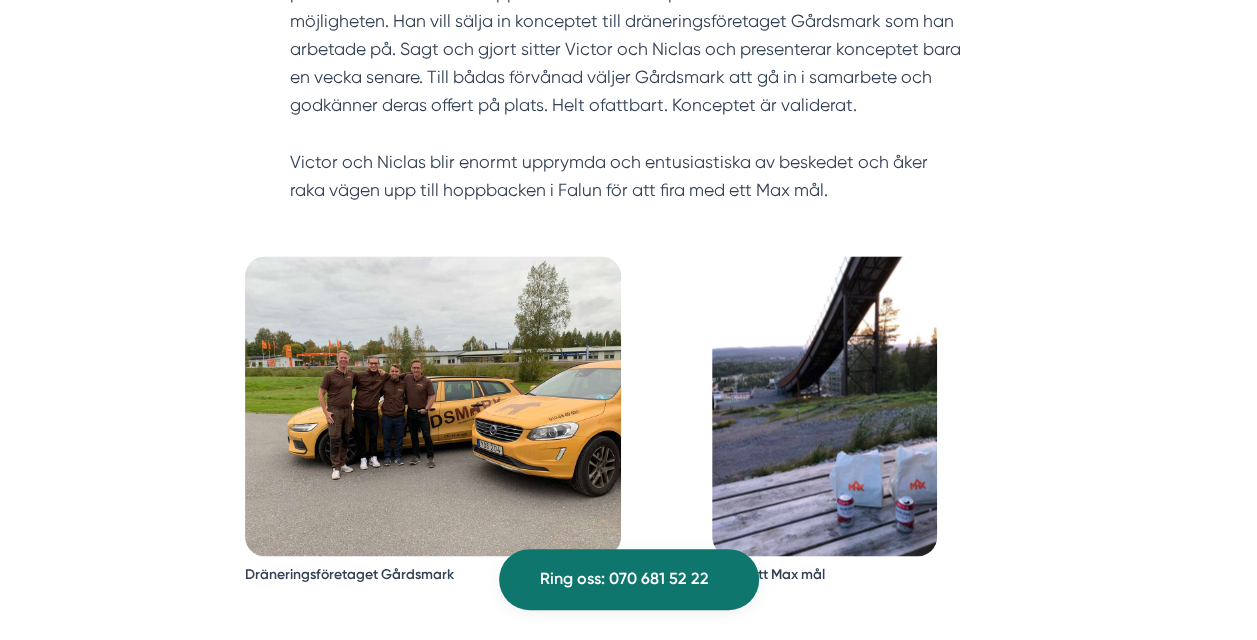 click on "Efter en lång lunch på ett mysigt café i [CITY] berättar Victor för sin vän  Niclas Henricsson  om sina framtidsplaner. Niclas blir inspirerad och vill vara med på tåget men de hittar ingen riktigt bra lösning vid första anblick. Några veckor hinner passera och Victor visar upp första utkastet av plattformen och Niclas ser direkt möjligheten. Han vill sälja in konceptet till dräneringsföretaget Gårdsmark som han arbetade på. Sagt och gjort sitter Victor och Niclas och presenterar konceptet bara en vecka senare. Till bådas förvånad väljer Gårdsmark att gå in i samarbete och godkänner deras offert på plats. Helt ofattbart. Konceptet är validerat.  Victor och Niclas blir enormt upprymda och entusiastiska av beskedet och åker raka vägen upp till hoppbacken i Falun för att fira med ett Max mål." at bounding box center [628, 49] 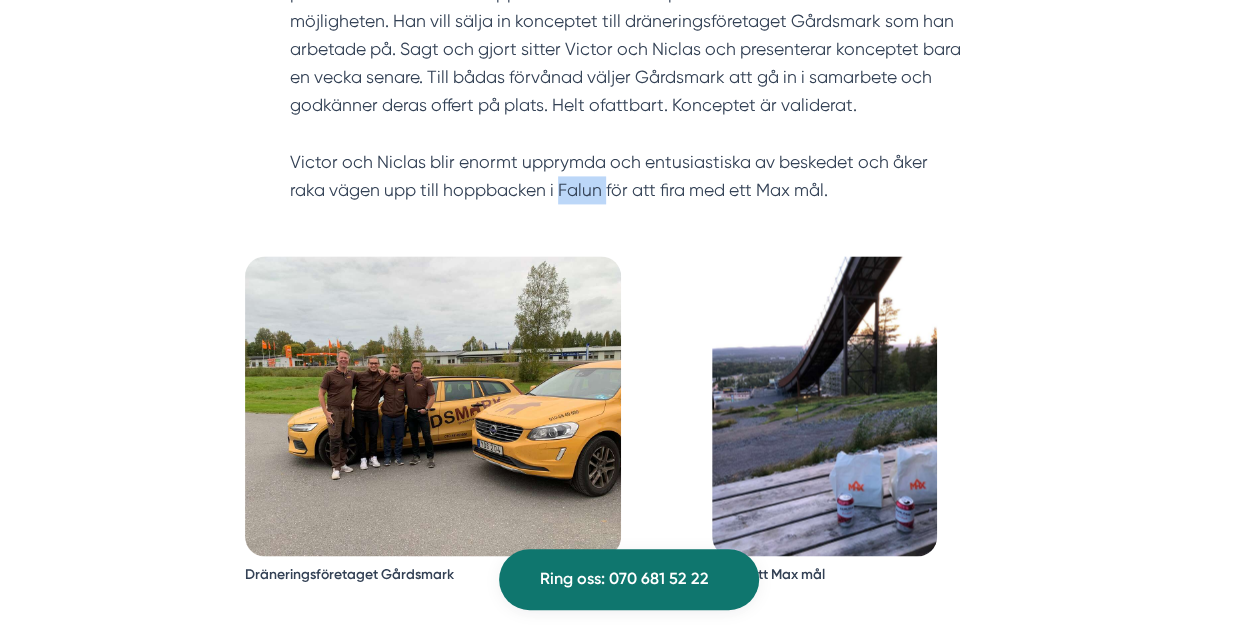 click on "Efter en lång lunch på ett mysigt café i [CITY] berättar Victor för sin vän  Niclas Henricsson  om sina framtidsplaner. Niclas blir inspirerad och vill vara med på tåget men de hittar ingen riktigt bra lösning vid första anblick. Några veckor hinner passera och Victor visar upp första utkastet av plattformen och Niclas ser direkt möjligheten. Han vill sälja in konceptet till dräneringsföretaget Gårdsmark som han arbetade på. Sagt och gjort sitter Victor och Niclas och presenterar konceptet bara en vecka senare. Till bådas förvånad väljer Gårdsmark att gå in i samarbete och godkänner deras offert på plats. Helt ofattbart. Konceptet är validerat.  Victor och Niclas blir enormt upprymda och entusiastiska av beskedet och åker raka vägen upp till hoppbacken i Falun för att fira med ett Max mål." at bounding box center [628, 49] 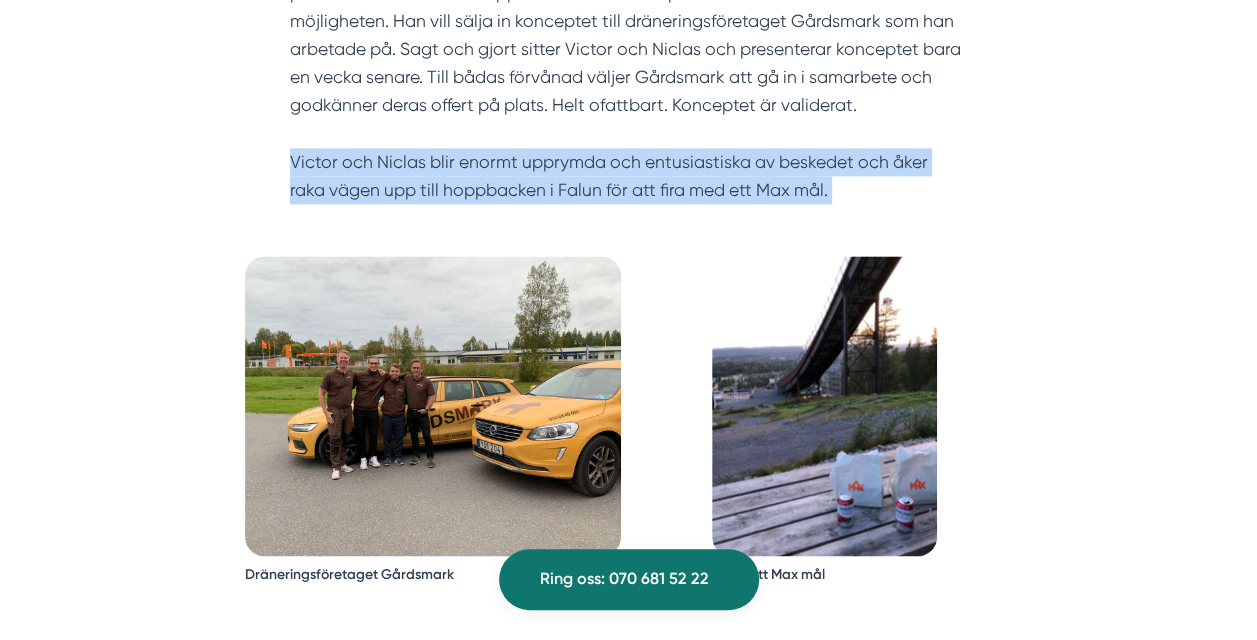 drag, startPoint x: 532, startPoint y: 191, endPoint x: 470, endPoint y: 188, distance: 62.072536 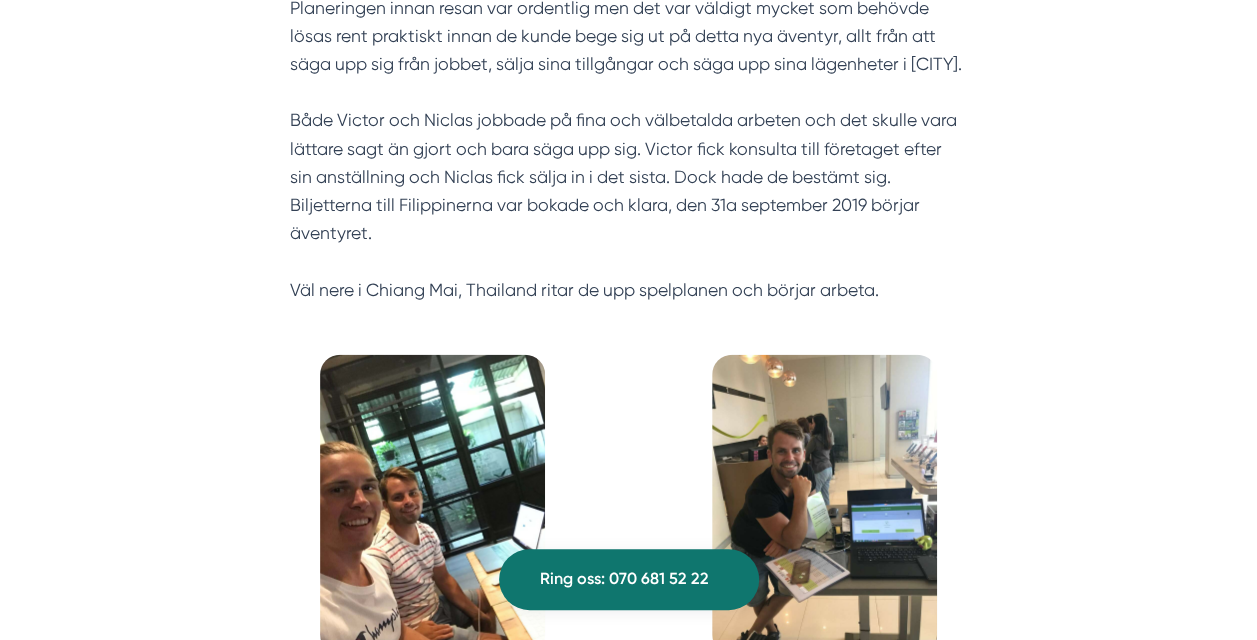 scroll, scrollTop: 2039, scrollLeft: 0, axis: vertical 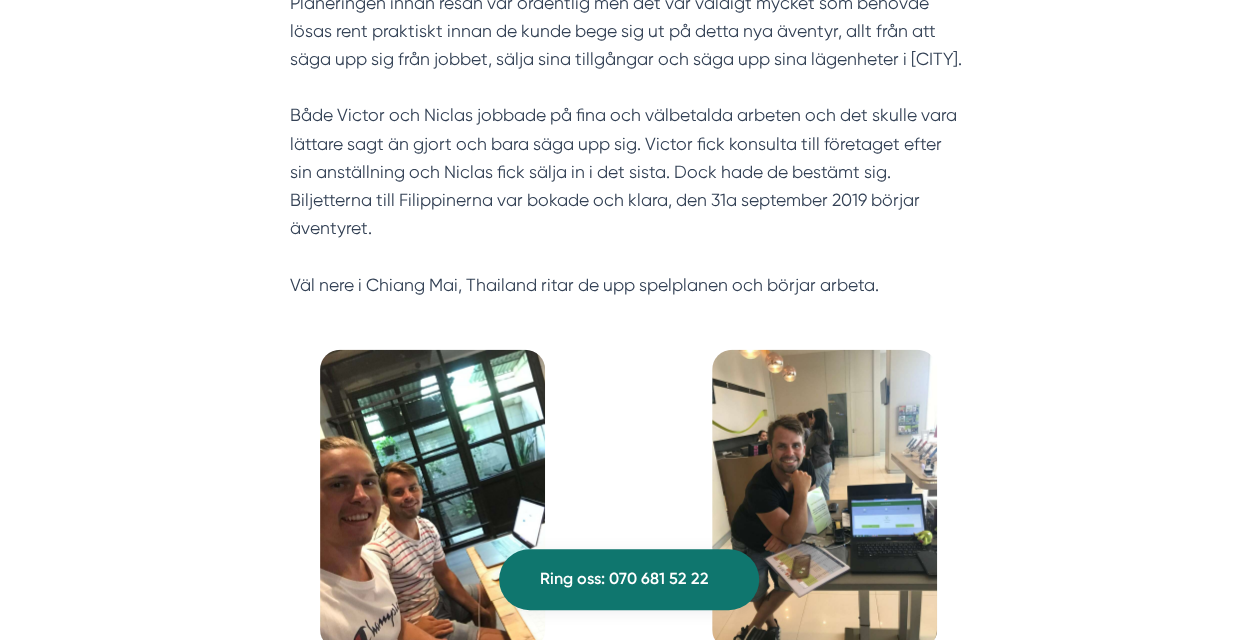 click on "Planeringen innan resan var ordentlig men det var väldigt mycket som behövde lösas rent praktiskt innan de kunde bege sig ut på detta nya äventyr, allt från att säga upp sig från jobbet, sälja sina tillgångar och säga upp sina lägenheter i [CITY].  Både Victor och Niclas jobbade på fina och välbetalda arbeten och det skulle vara lättare sagt än gjort och bara säga upp sig. Victor fick konsulta till företaget efter sin anställning och Niclas fick sälja in i det sista. Dock hade de bestämt sig. Biljetterna till Filippinerna var bokade och klara, den 31a september 2019 börjar äventyret.  Väl nere i Chiang Mai, Thailand ritar de upp spelplanen och börjar arbeta." at bounding box center [628, 144] 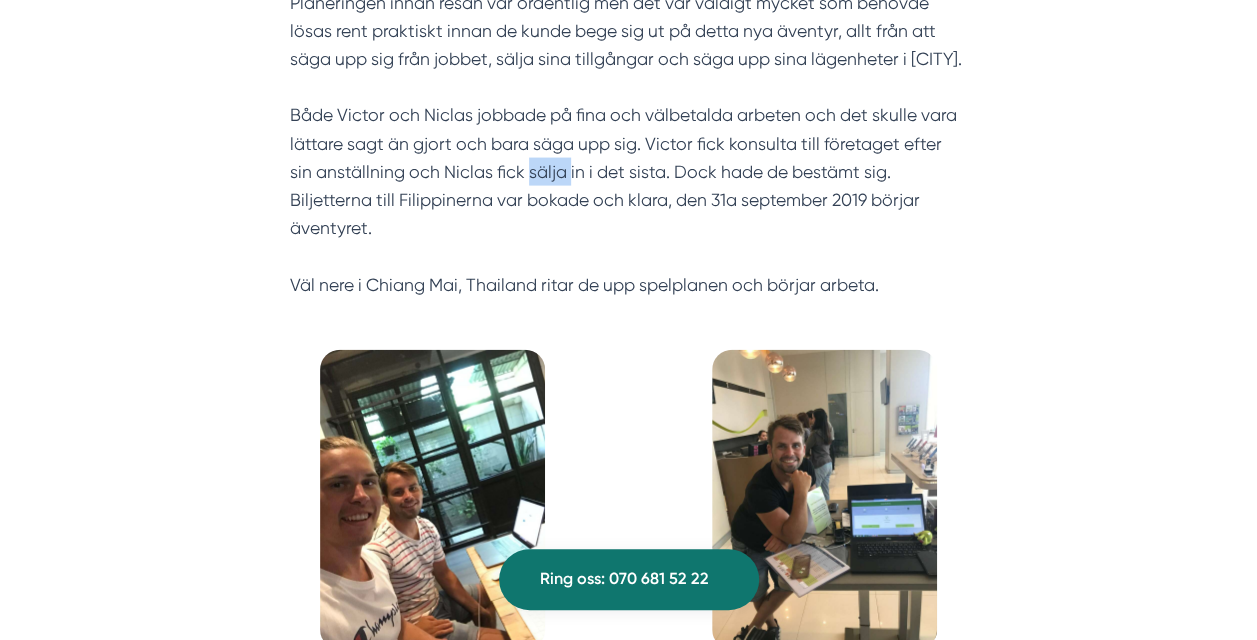 click on "Planeringen innan resan var ordentlig men det var väldigt mycket som behövde lösas rent praktiskt innan de kunde bege sig ut på detta nya äventyr, allt från att säga upp sig från jobbet, sälja sina tillgångar och säga upp sina lägenheter i [CITY].  Både Victor och Niclas jobbade på fina och välbetalda arbeten och det skulle vara lättare sagt än gjort och bara säga upp sig. Victor fick konsulta till företaget efter sin anställning och Niclas fick sälja in i det sista. Dock hade de bestämt sig. Biljetterna till Filippinerna var bokade och klara, den 31a september 2019 börjar äventyret.  Väl nere i Chiang Mai, Thailand ritar de upp spelplanen och börjar arbeta." at bounding box center [628, 144] 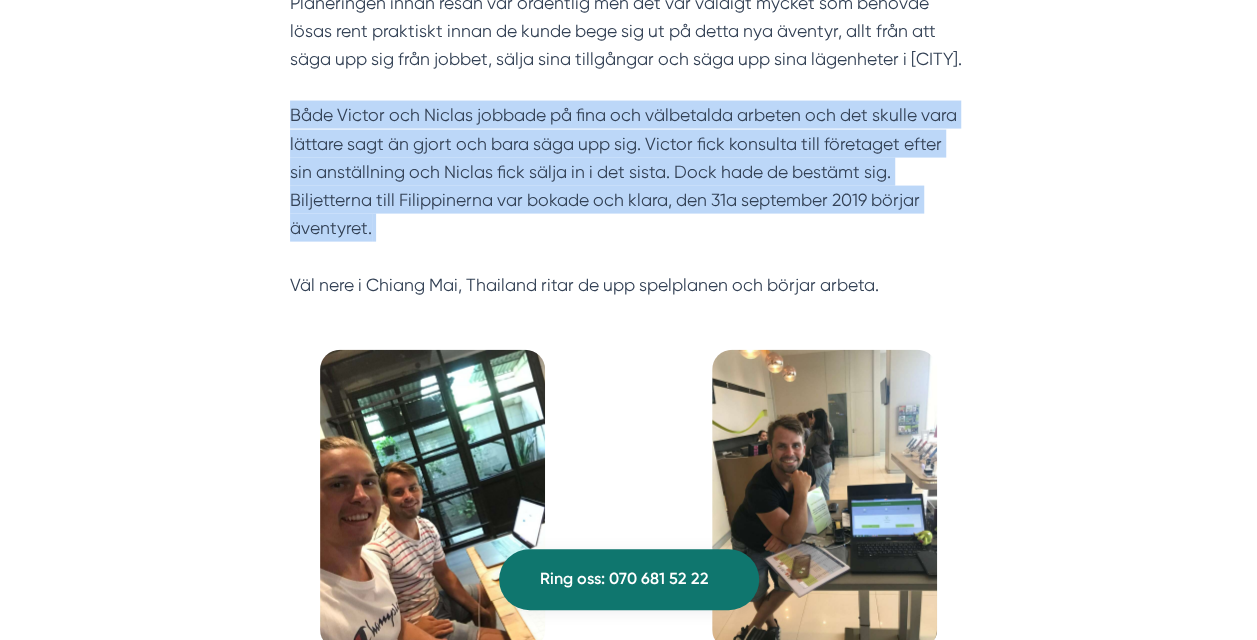 drag, startPoint x: 538, startPoint y: 204, endPoint x: 490, endPoint y: 202, distance: 48.04165 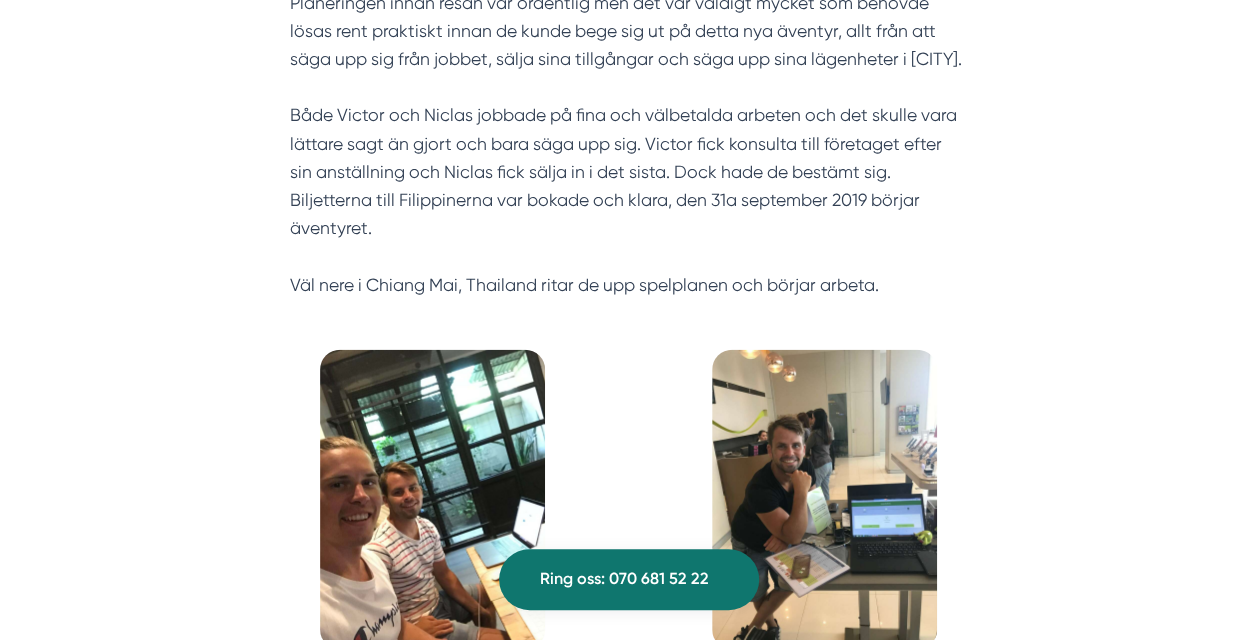 scroll, scrollTop: 2062, scrollLeft: 0, axis: vertical 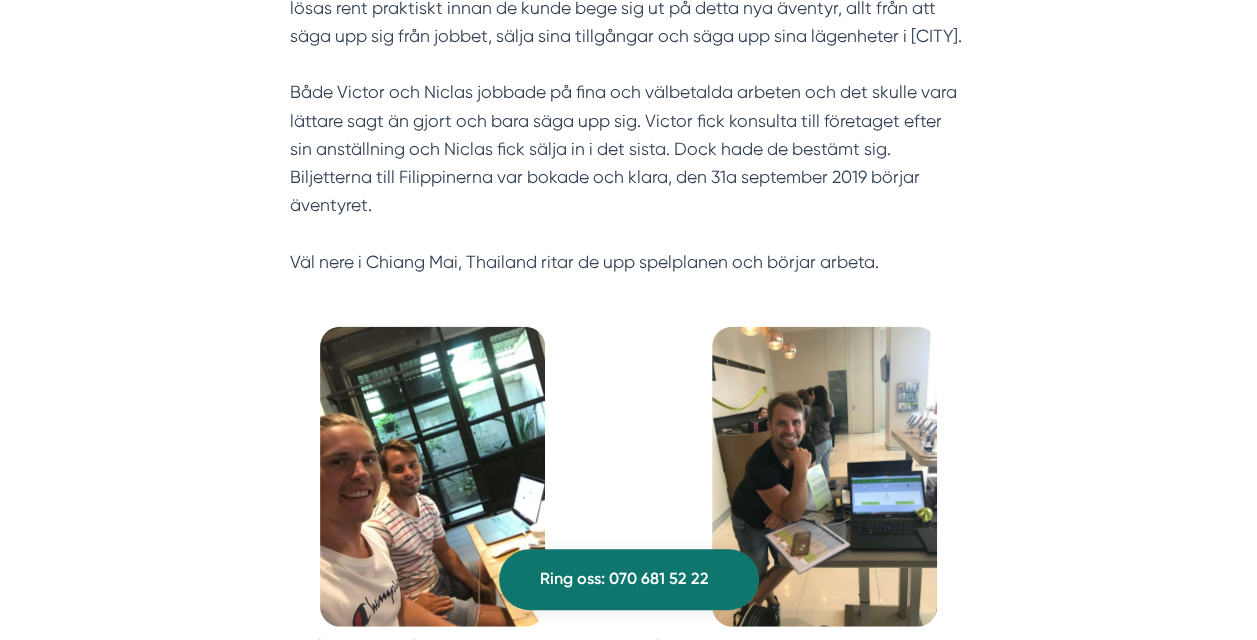 click on "Planeringen innan resan var ordentlig men det var väldigt mycket som behövde lösas rent praktiskt innan de kunde bege sig ut på detta nya äventyr, allt från att säga upp sig från jobbet, sälja sina tillgångar och säga upp sina lägenheter i [CITY].  Både Victor och Niclas jobbade på fina och välbetalda arbeten och det skulle vara lättare sagt än gjort och bara säga upp sig. Victor fick konsulta till företaget efter sin anställning och Niclas fick sälja in i det sista. Dock hade de bestämt sig. Biljetterna till Filippinerna var bokade och klara, den 31a september 2019 börjar äventyret.  Väl nere i Chiang Mai, Thailand ritar de upp spelplanen och börjar arbeta." at bounding box center [628, 121] 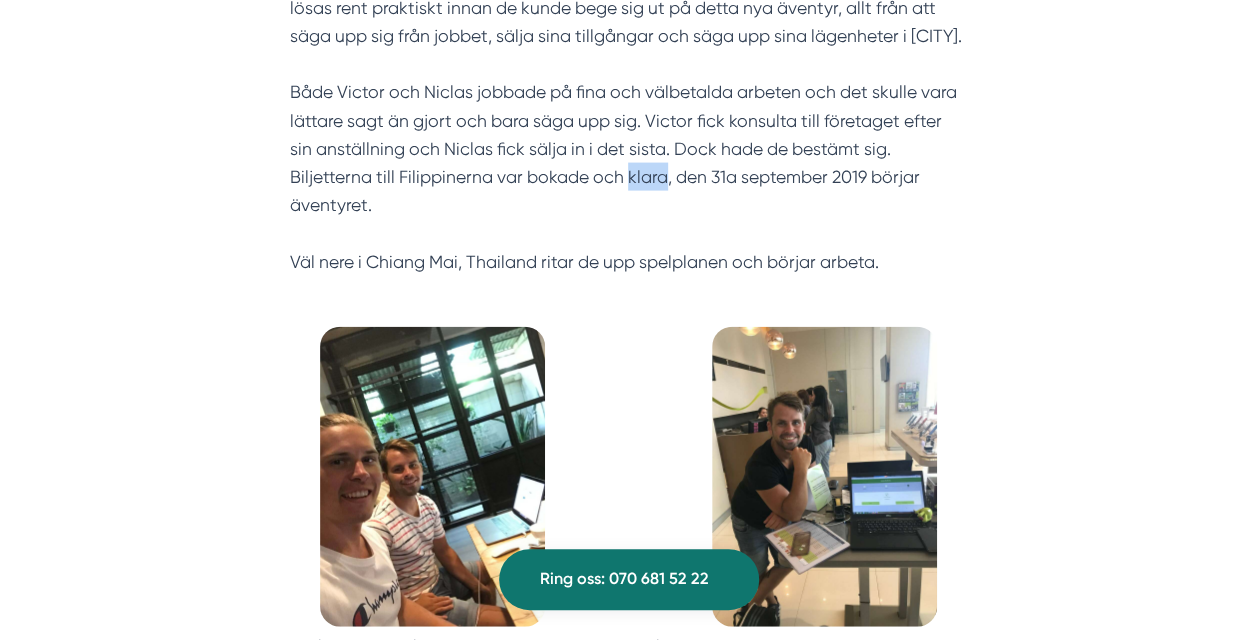 click on "Planeringen innan resan var ordentlig men det var väldigt mycket som behövde lösas rent praktiskt innan de kunde bege sig ut på detta nya äventyr, allt från att säga upp sig från jobbet, sälja sina tillgångar och säga upp sina lägenheter i [CITY].  Både Victor och Niclas jobbade på fina och välbetalda arbeten och det skulle vara lättare sagt än gjort och bara säga upp sig. Victor fick konsulta till företaget efter sin anställning och Niclas fick sälja in i det sista. Dock hade de bestämt sig. Biljetterna till Filippinerna var bokade och klara, den 31a september 2019 börjar äventyret.  Väl nere i Chiang Mai, Thailand ritar de upp spelplanen och börjar arbeta." at bounding box center [628, 121] 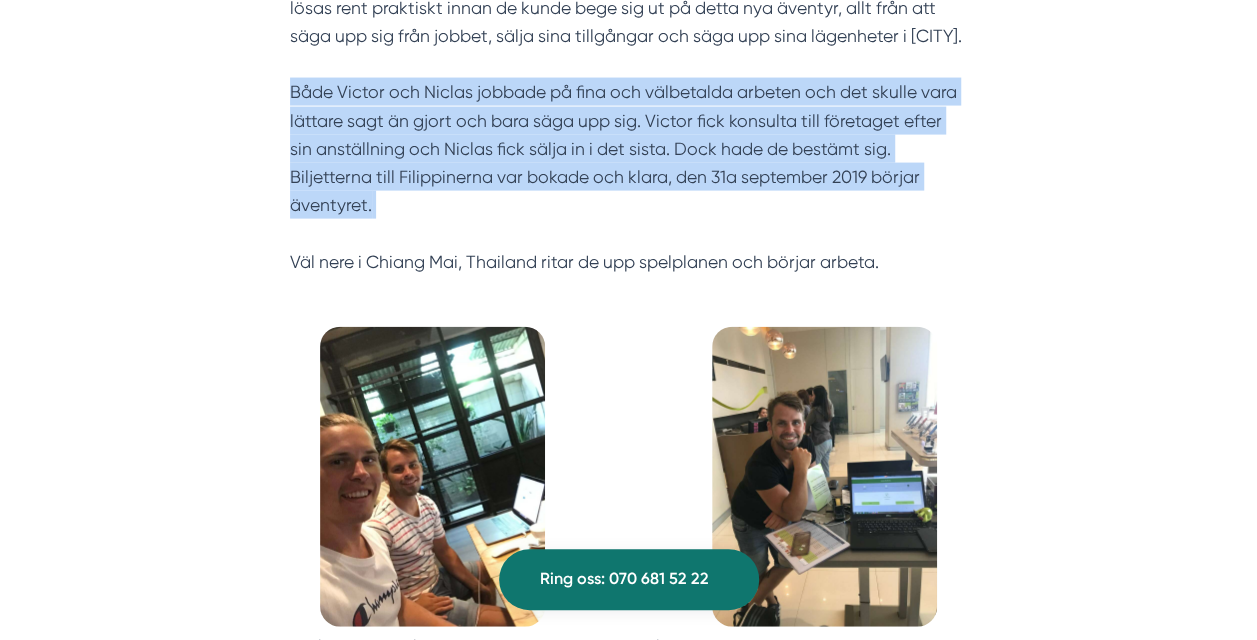 drag, startPoint x: 646, startPoint y: 204, endPoint x: 500, endPoint y: 185, distance: 147.23111 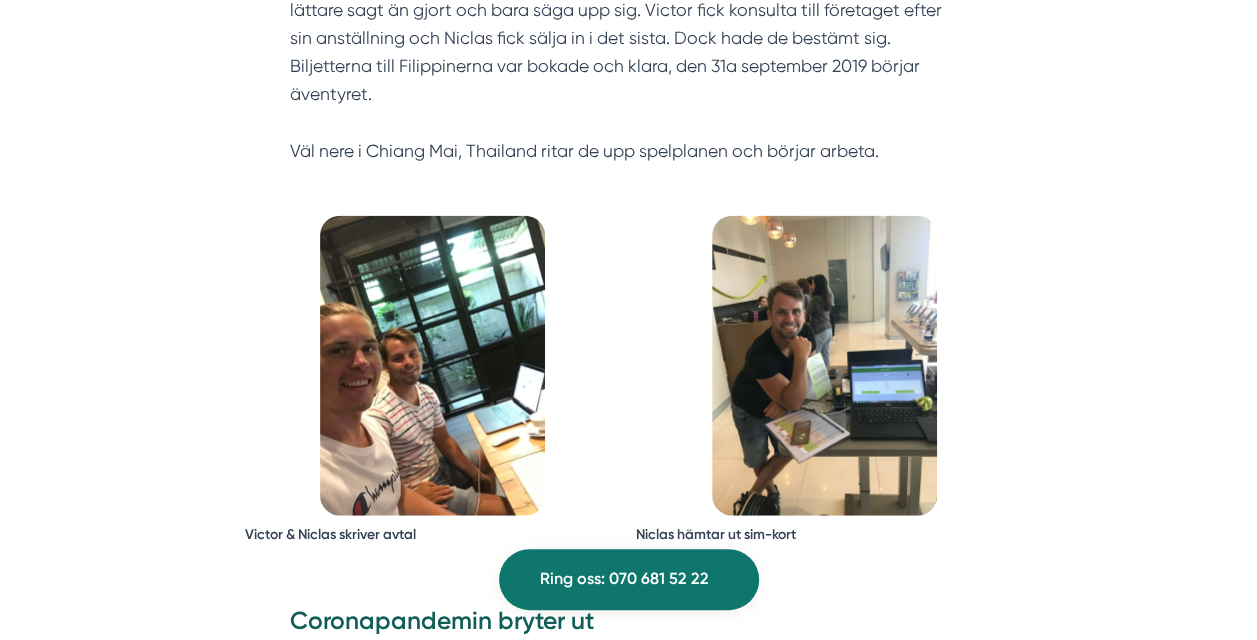 scroll, scrollTop: 2174, scrollLeft: 0, axis: vertical 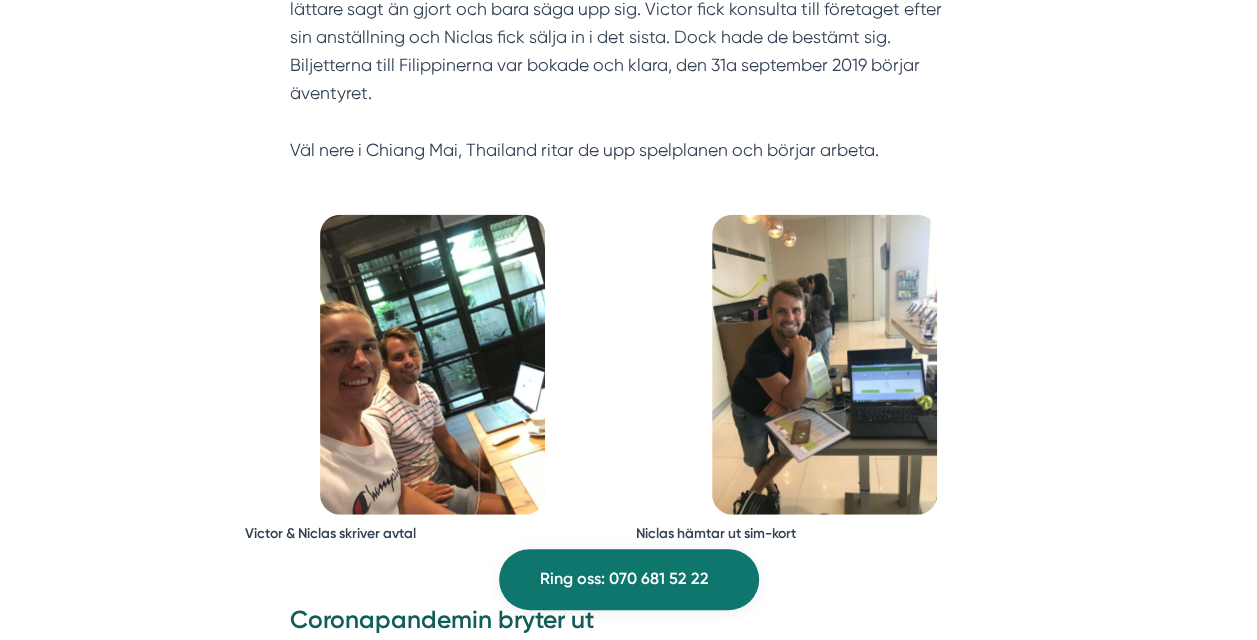 click on "Planeringen innan resan var ordentlig men det var väldigt mycket som behövde lösas rent praktiskt innan de kunde bege sig ut på detta nya äventyr, allt från att säga upp sig från jobbet, sälja sina tillgångar och säga upp sina lägenheter i [CITY].  Både Victor och Niclas jobbade på fina och välbetalda arbeten och det skulle vara lättare sagt än gjort och bara säga upp sig. Victor fick konsulta till företaget efter sin anställning och Niclas fick sälja in i det sista. Dock hade de bestämt sig. Biljetterna till Filippinerna var bokade och klara, den 31a september 2019 börjar äventyret.  Väl nere i Chiang Mai, Thailand ritar de upp spelplanen och börjar arbeta." at bounding box center [628, 9] 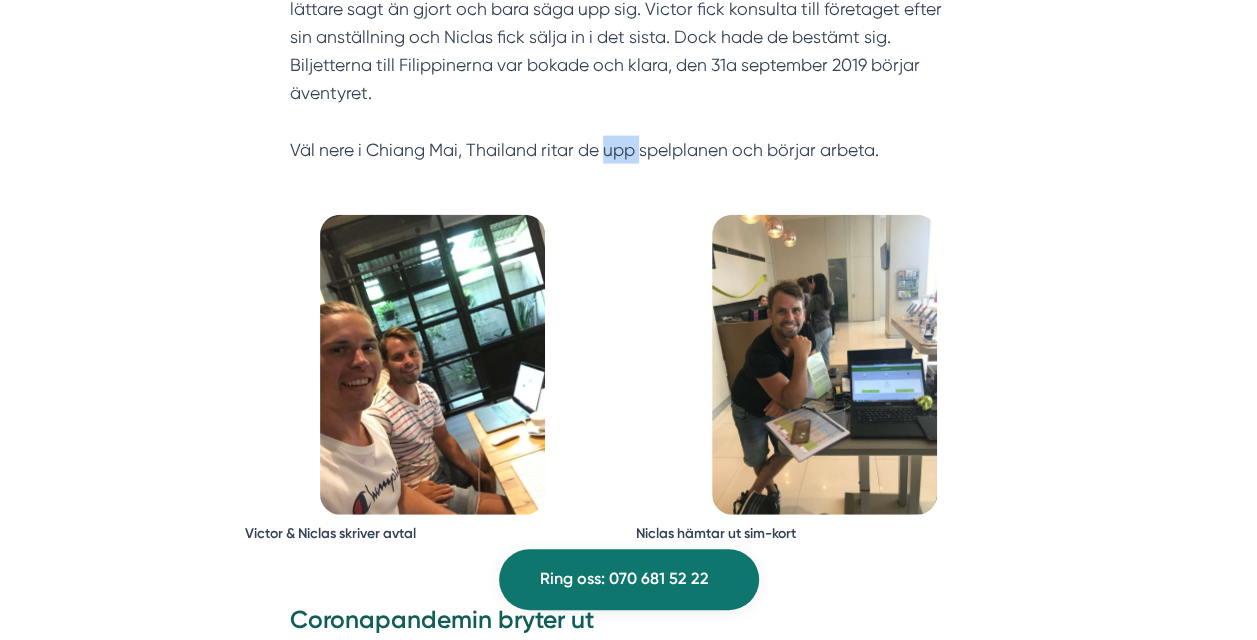 click on "Planeringen innan resan var ordentlig men det var väldigt mycket som behövde lösas rent praktiskt innan de kunde bege sig ut på detta nya äventyr, allt från att säga upp sig från jobbet, sälja sina tillgångar och säga upp sina lägenheter i [CITY].  Både Victor och Niclas jobbade på fina och välbetalda arbeten och det skulle vara lättare sagt än gjort och bara säga upp sig. Victor fick konsulta till företaget efter sin anställning och Niclas fick sälja in i det sista. Dock hade de bestämt sig. Biljetterna till Filippinerna var bokade och klara, den 31a september 2019 börjar äventyret.  Väl nere i Chiang Mai, Thailand ritar de upp spelplanen och börjar arbeta." at bounding box center (628, 9) 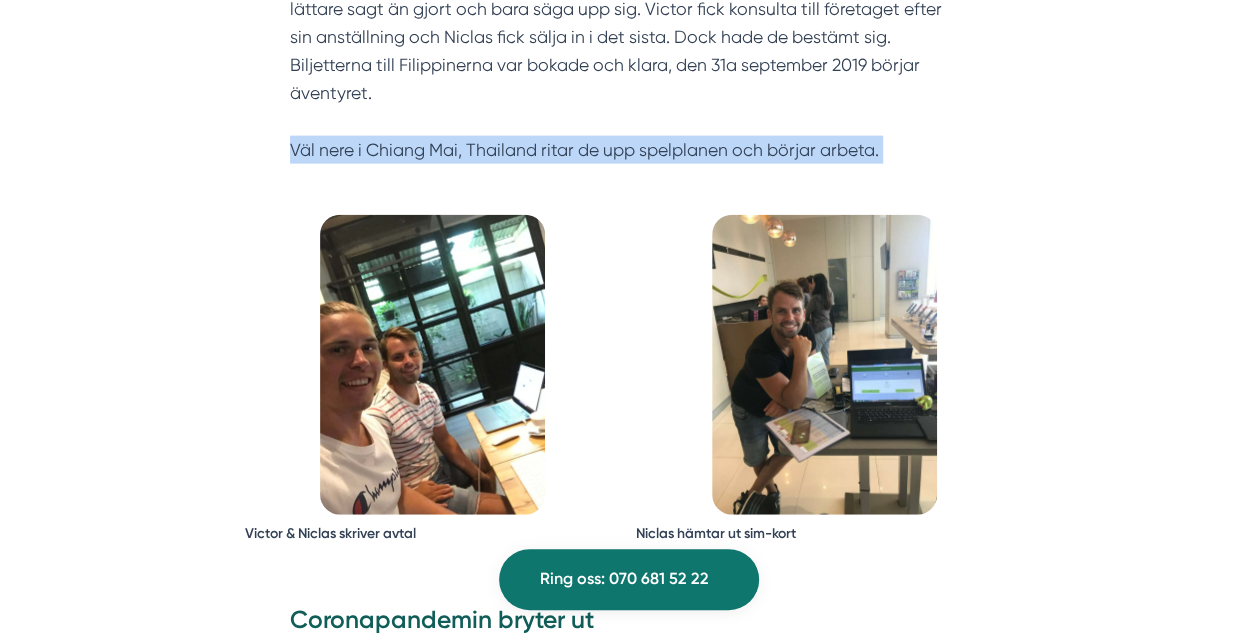 drag, startPoint x: 602, startPoint y: 185, endPoint x: 536, endPoint y: 177, distance: 66.48308 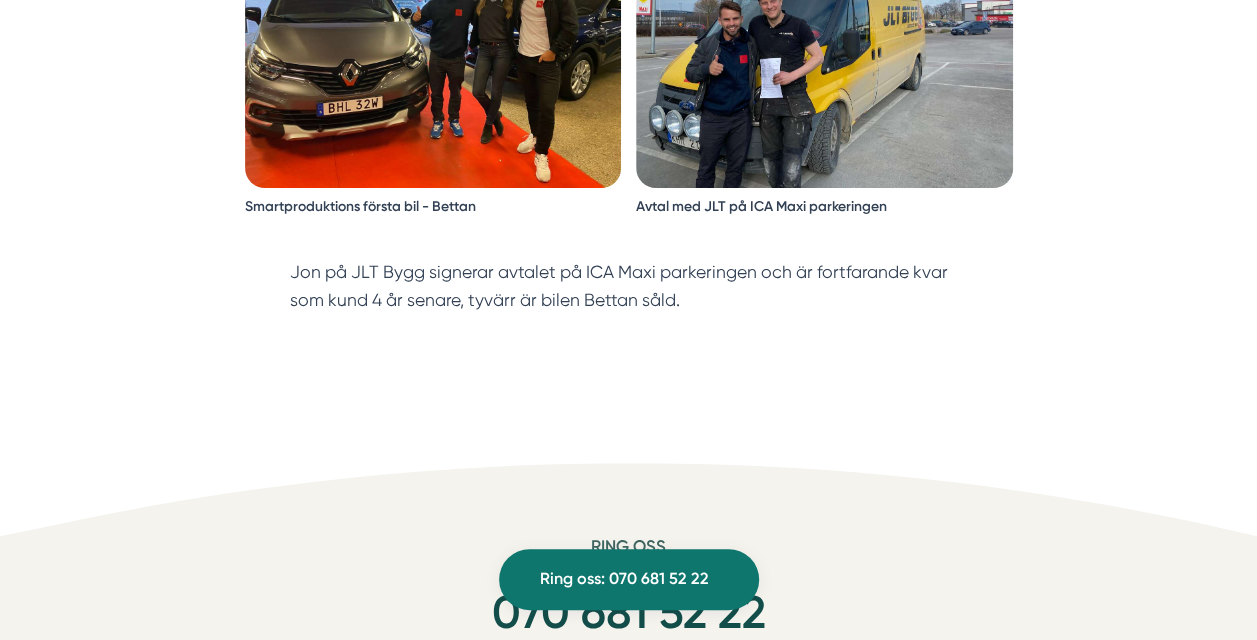 scroll, scrollTop: 3855, scrollLeft: 0, axis: vertical 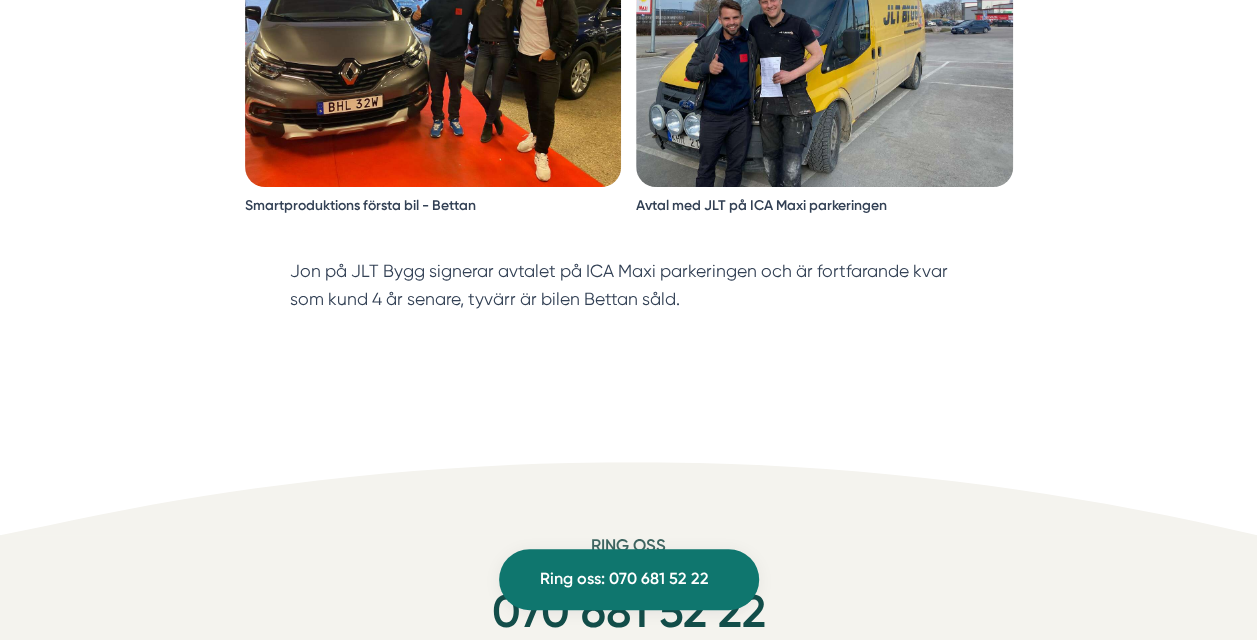 click on "Jon på JLT Bygg signerar avtalet på ICA Maxi parkeringen och är fortfarande kvar som kund 4 år senare, tyvärr är bilen Bettan såld." at bounding box center (628, 285) 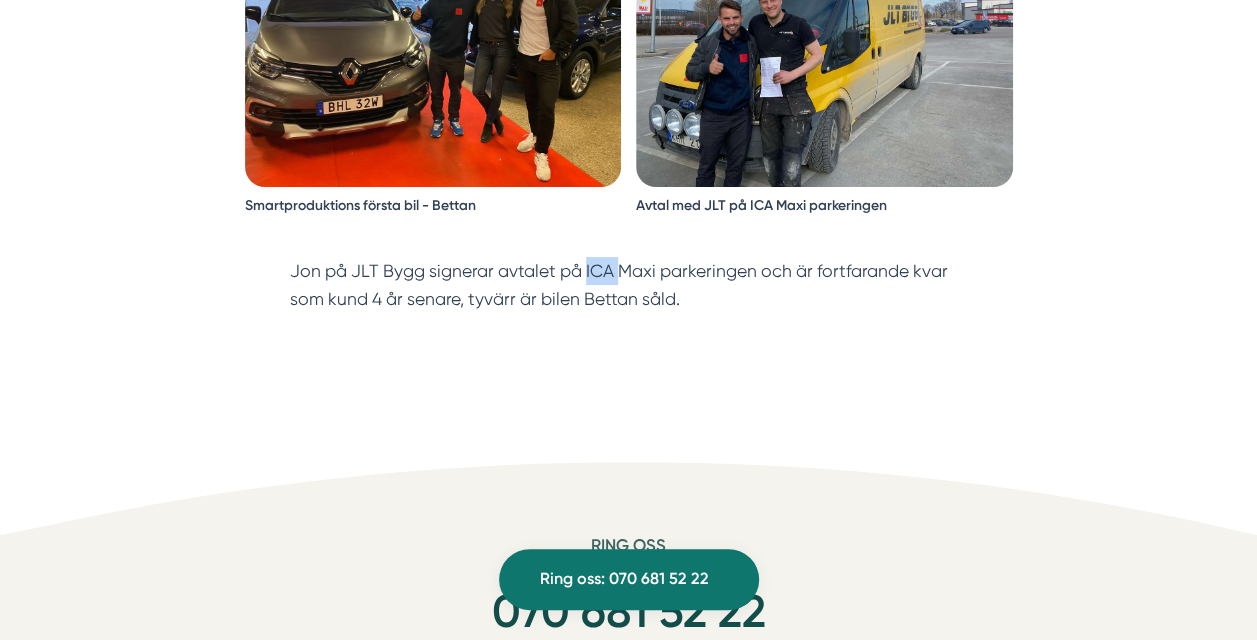 click on "Jon på JLT Bygg signerar avtalet på ICA Maxi parkeringen och är fortfarande kvar som kund 4 år senare, tyvärr är bilen Bettan såld." at bounding box center (628, 285) 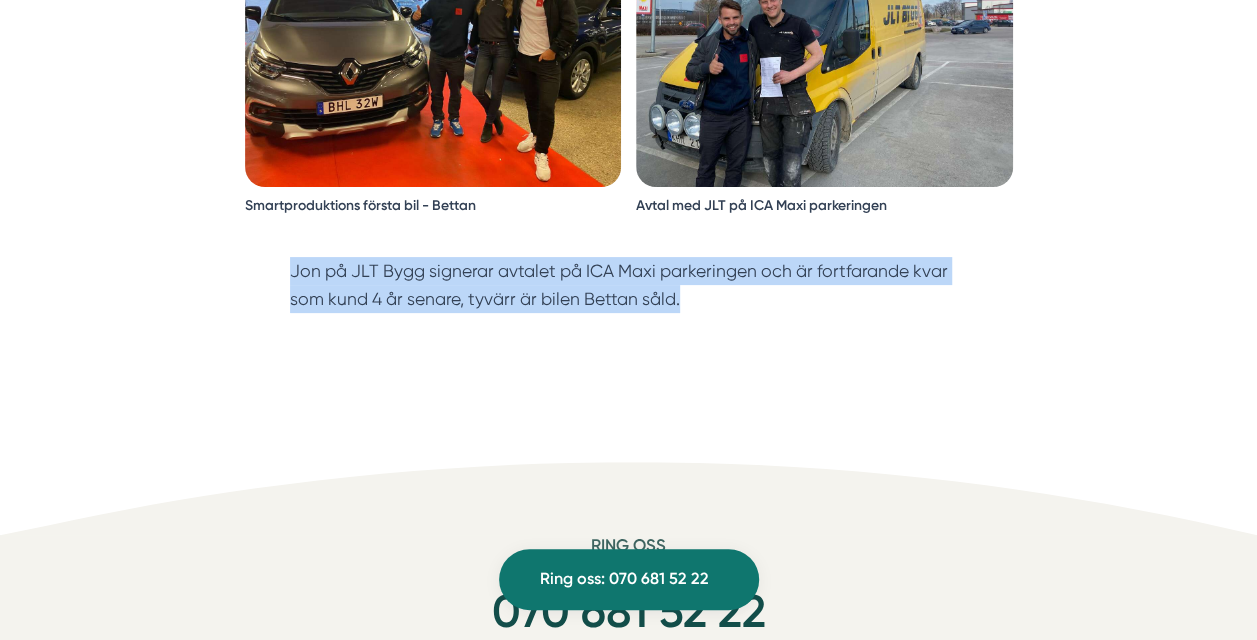drag, startPoint x: 590, startPoint y: 297, endPoint x: 513, endPoint y: 314, distance: 78.854294 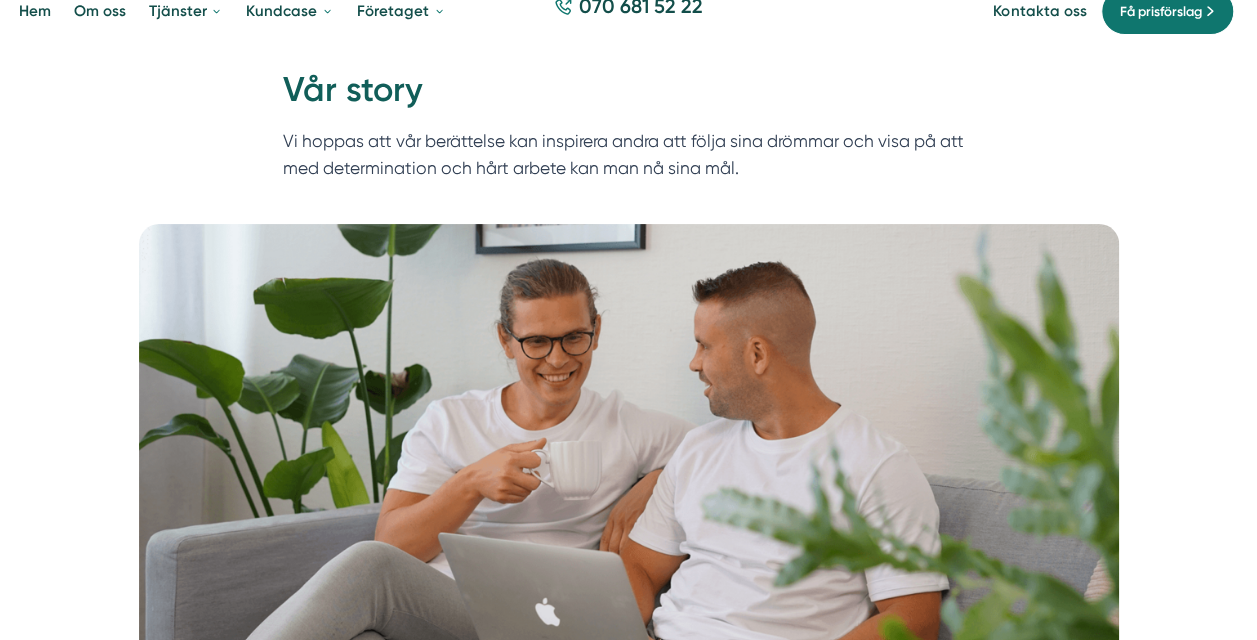 scroll, scrollTop: 0, scrollLeft: 0, axis: both 